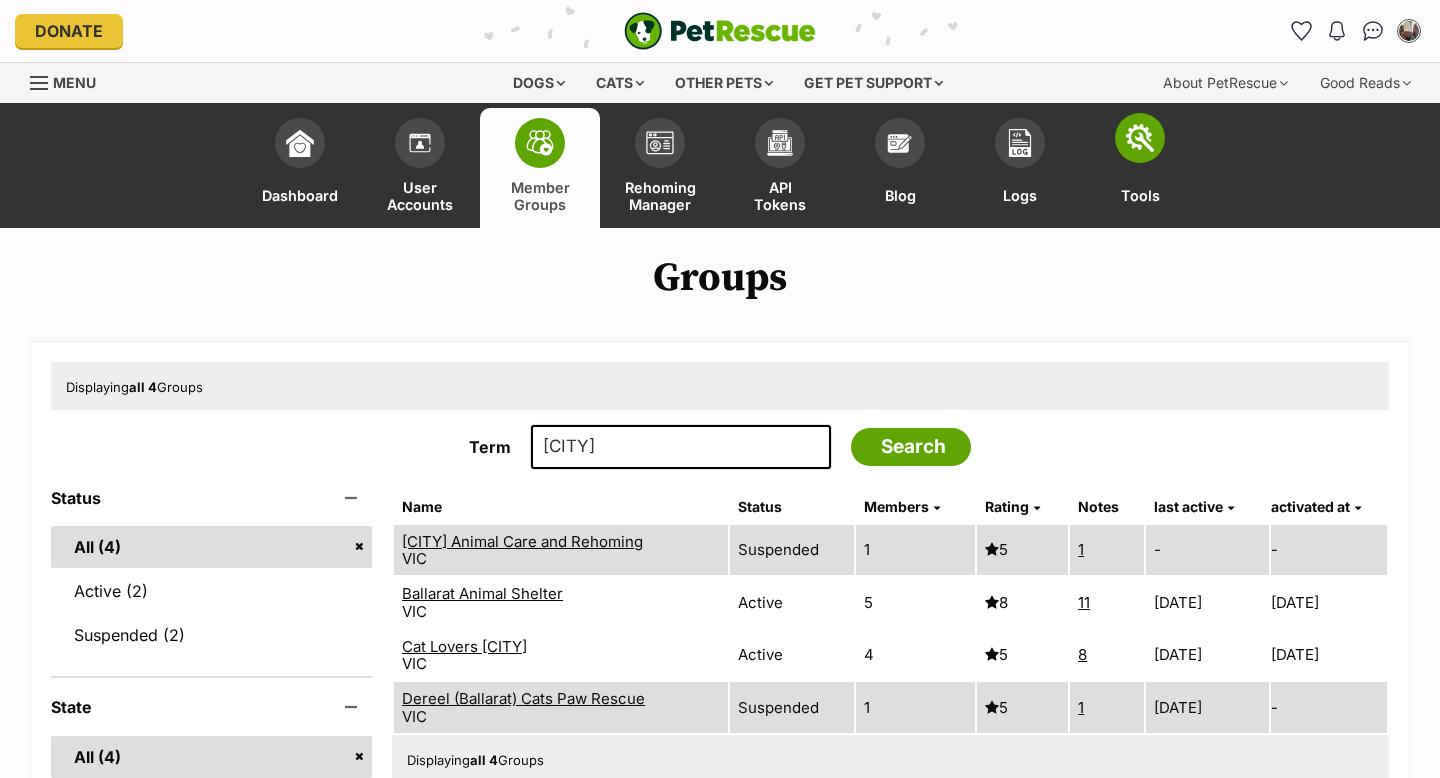 scroll, scrollTop: 0, scrollLeft: 0, axis: both 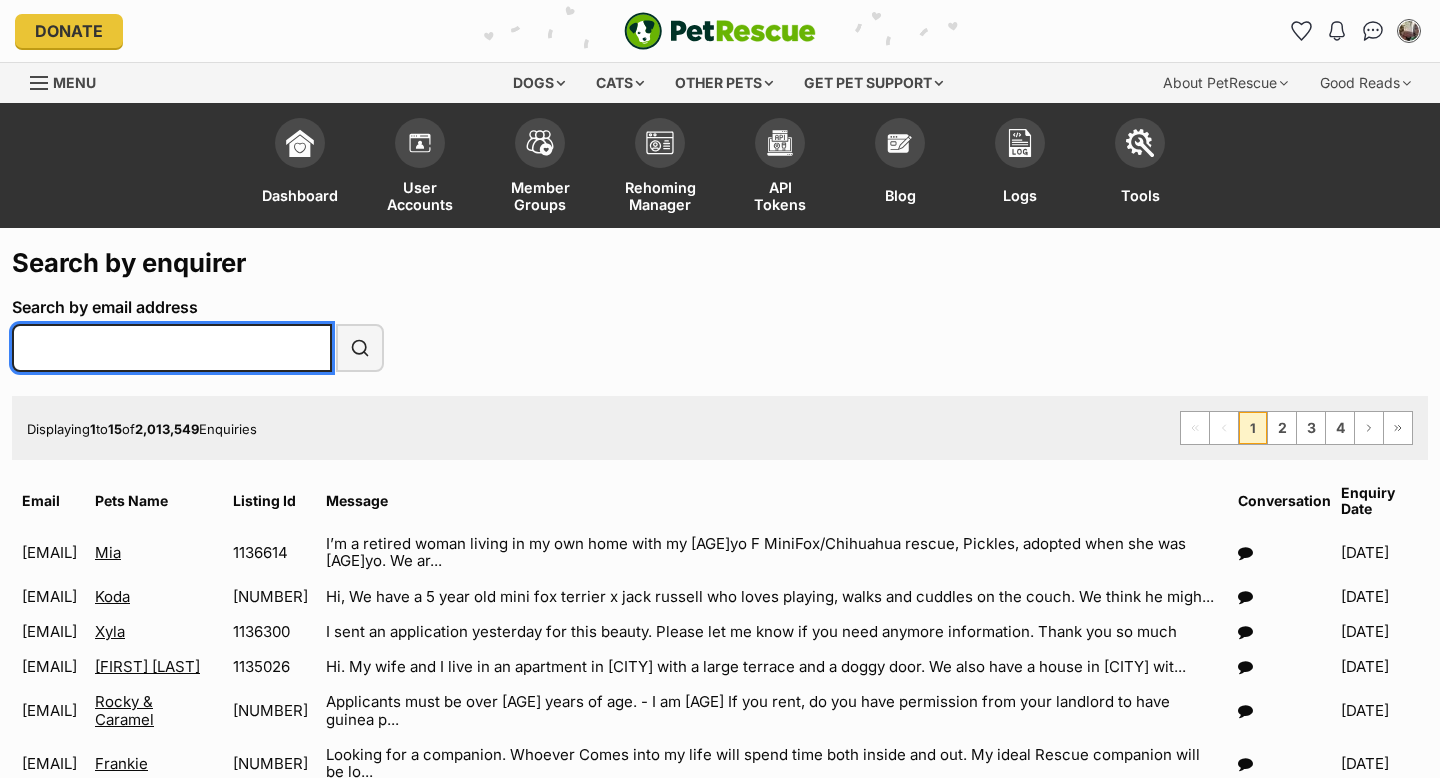click on "Search by email address" at bounding box center (172, 348) 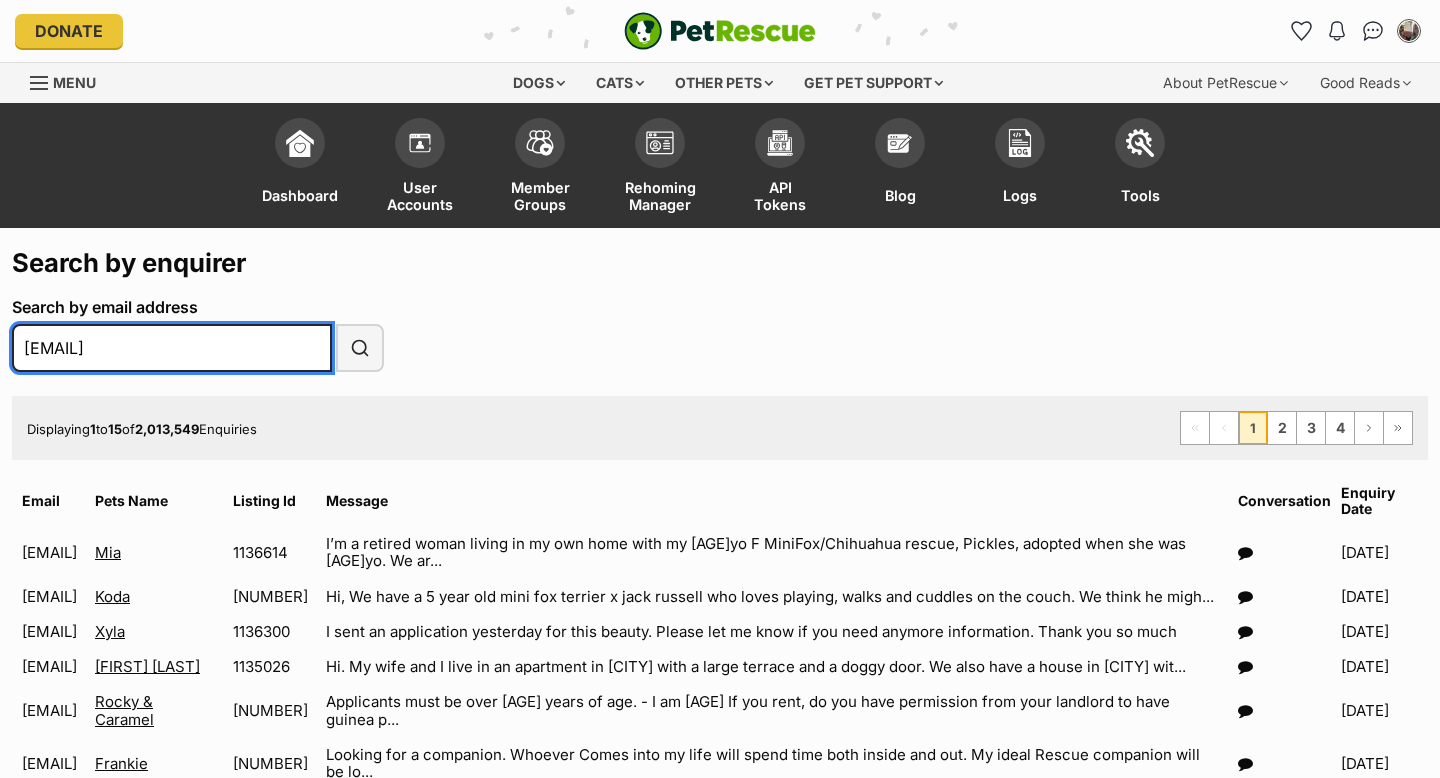 type on "[EMAIL]" 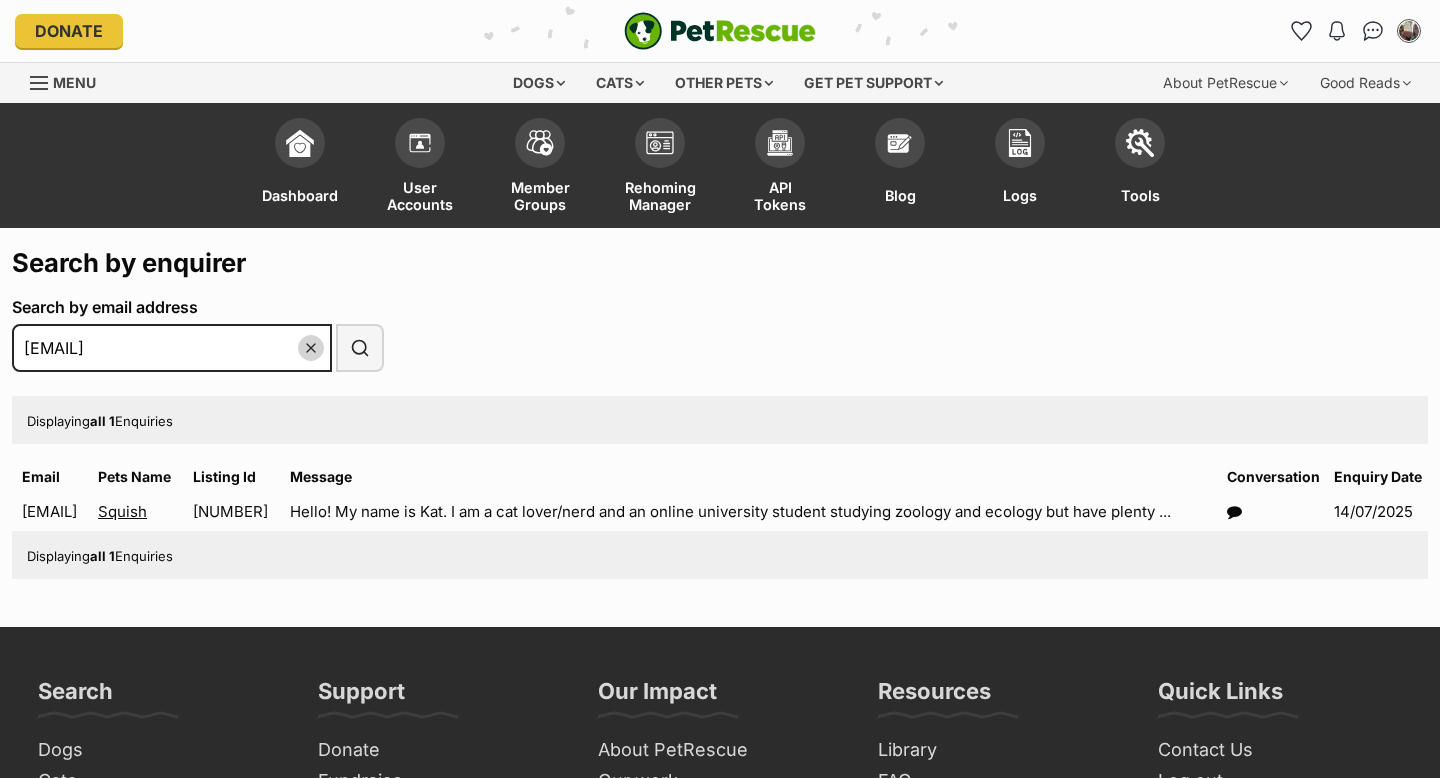 scroll, scrollTop: 0, scrollLeft: 0, axis: both 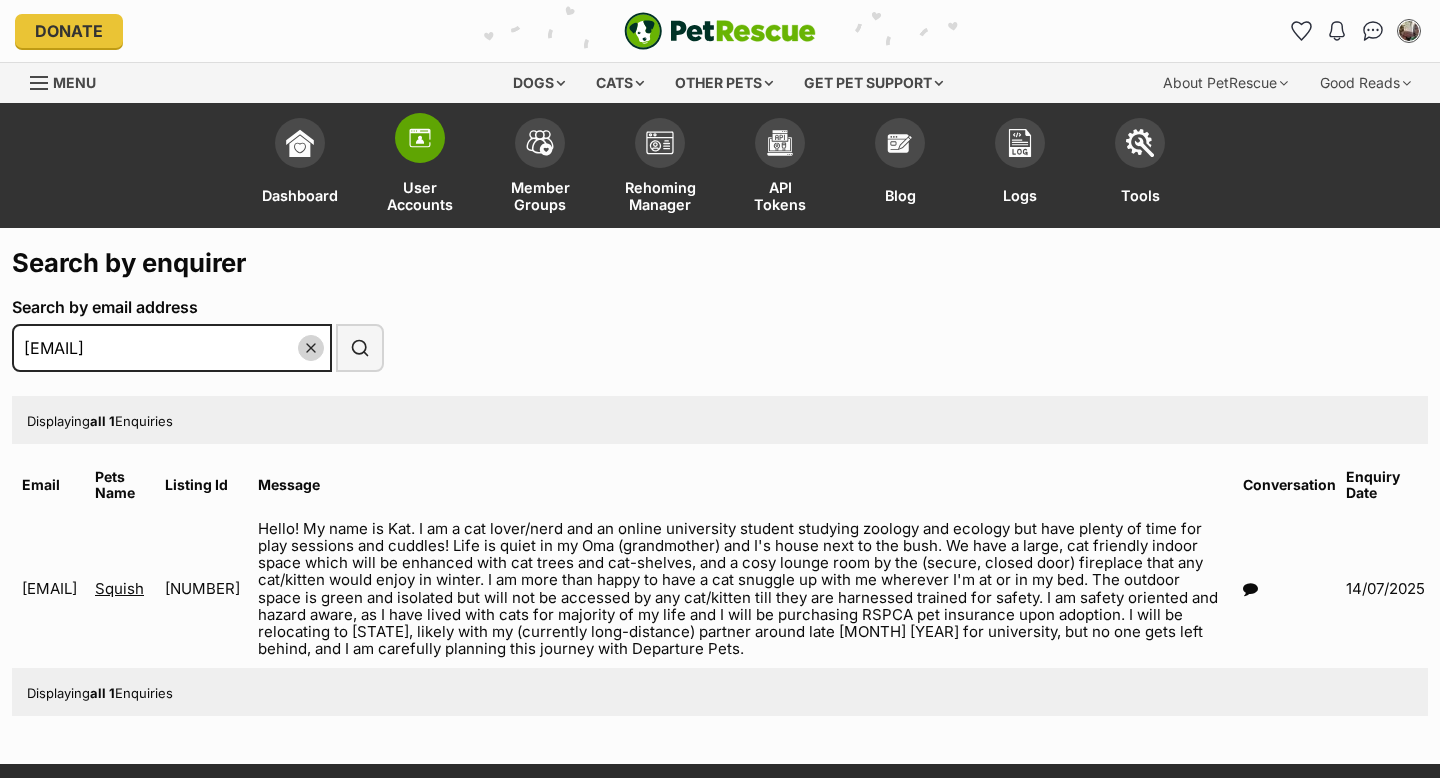 click at bounding box center (420, 138) 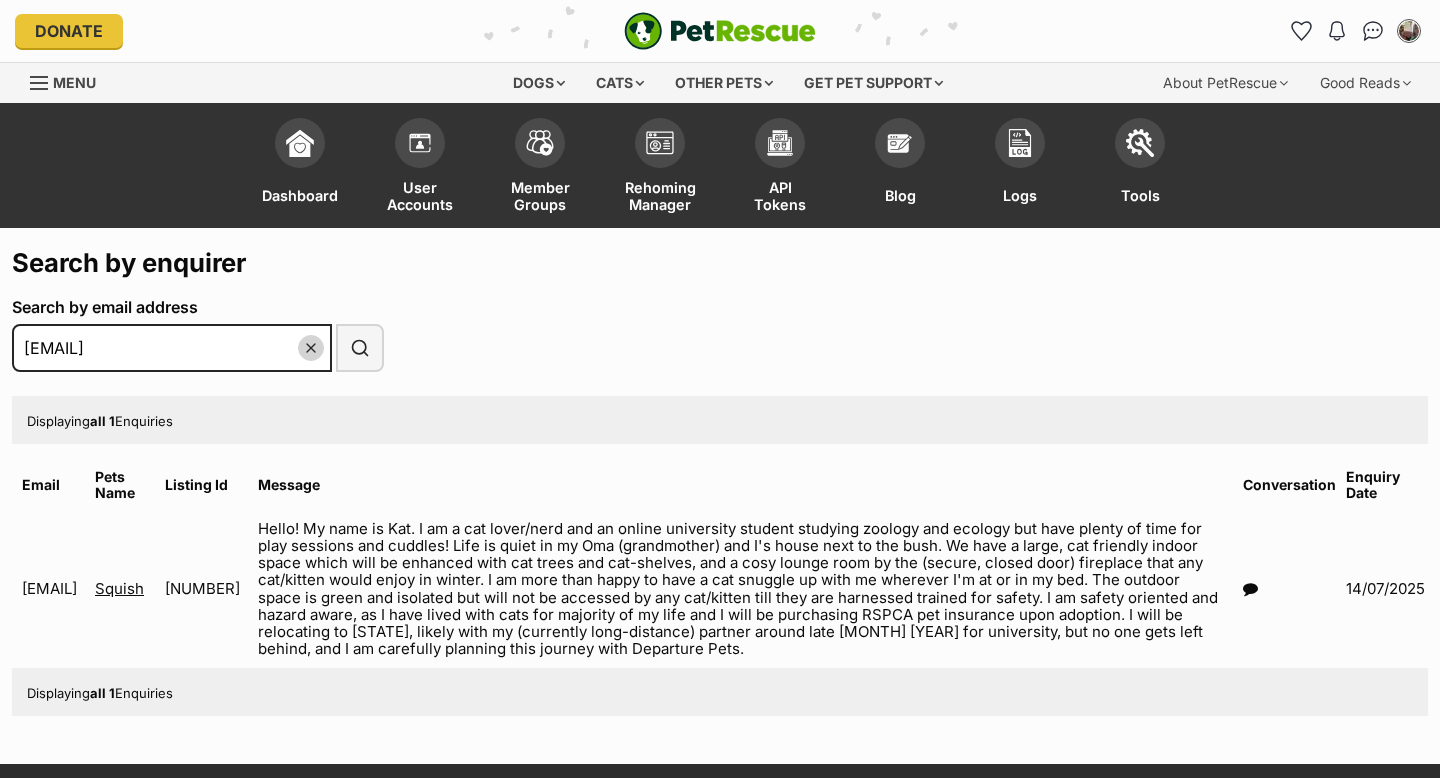 scroll, scrollTop: 0, scrollLeft: 0, axis: both 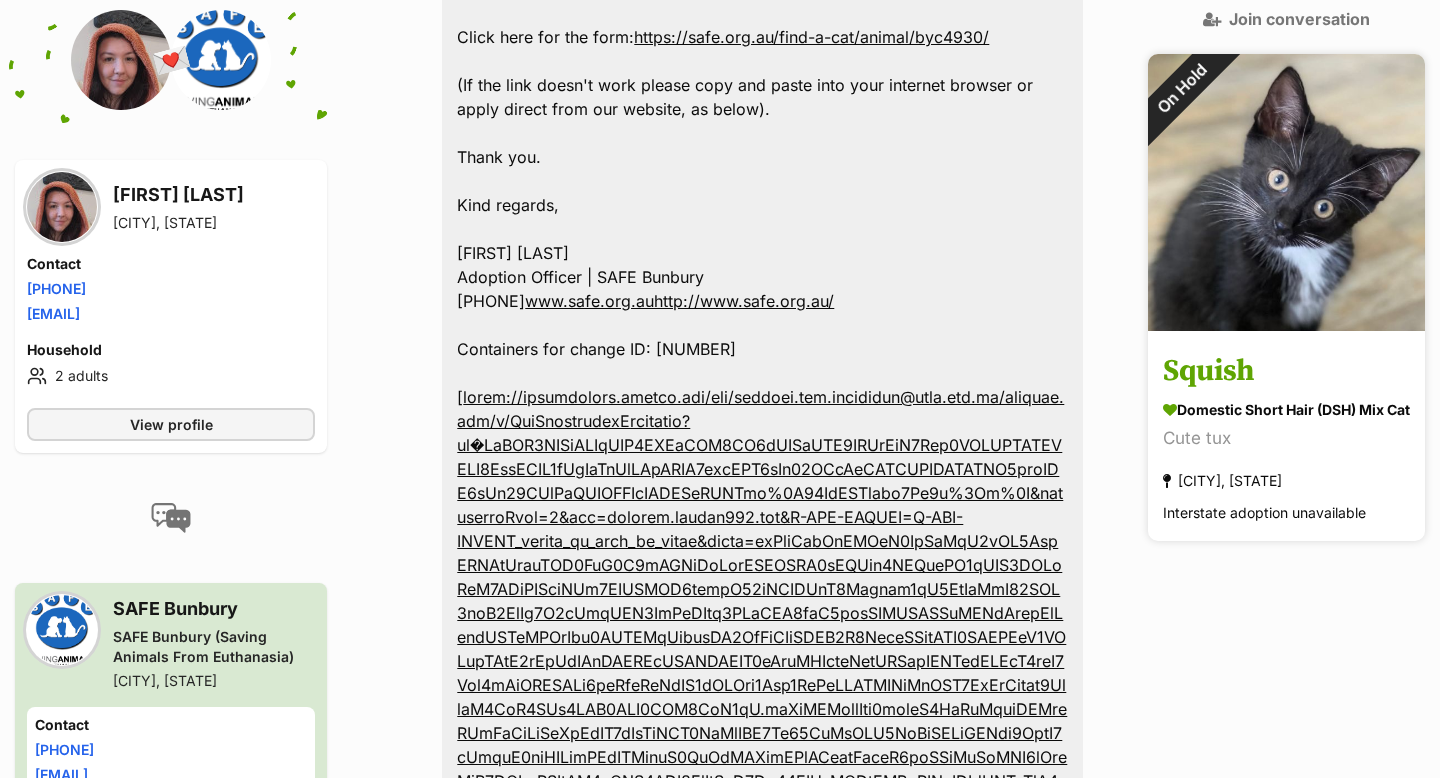 click on "Squish" at bounding box center [1286, 372] 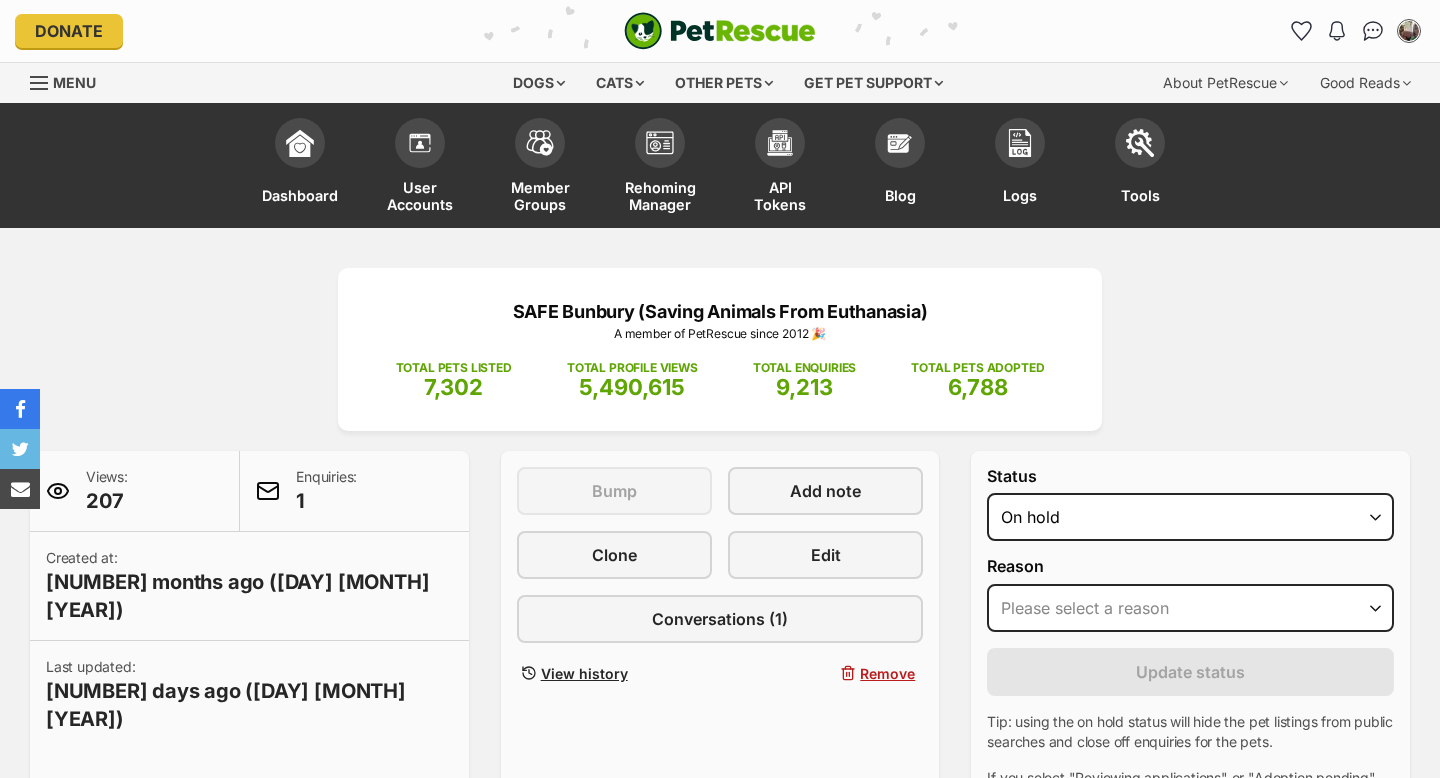 scroll, scrollTop: 0, scrollLeft: 0, axis: both 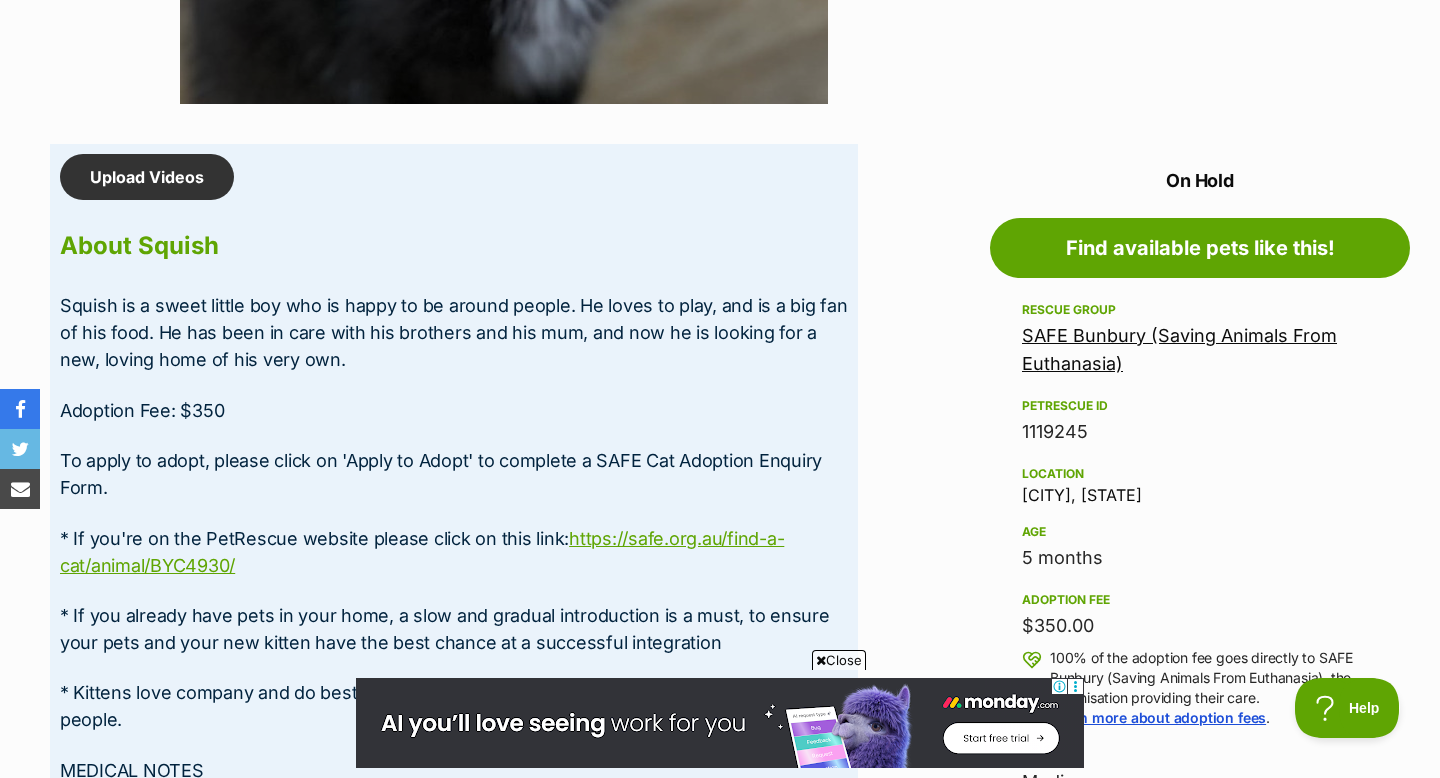 click on "SAFE Bunbury (Saving Animals From Euthanasia)" at bounding box center [1179, 349] 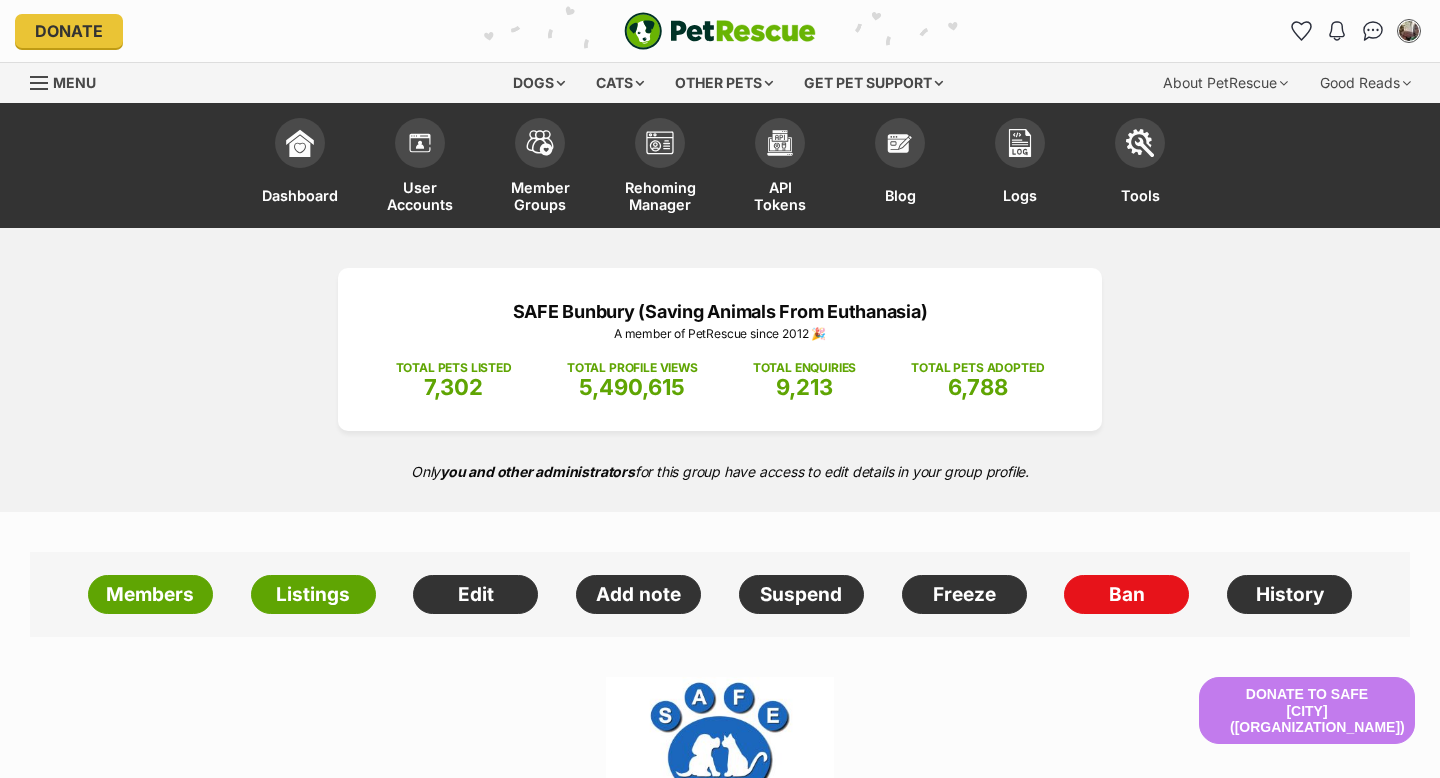 scroll, scrollTop: 0, scrollLeft: 0, axis: both 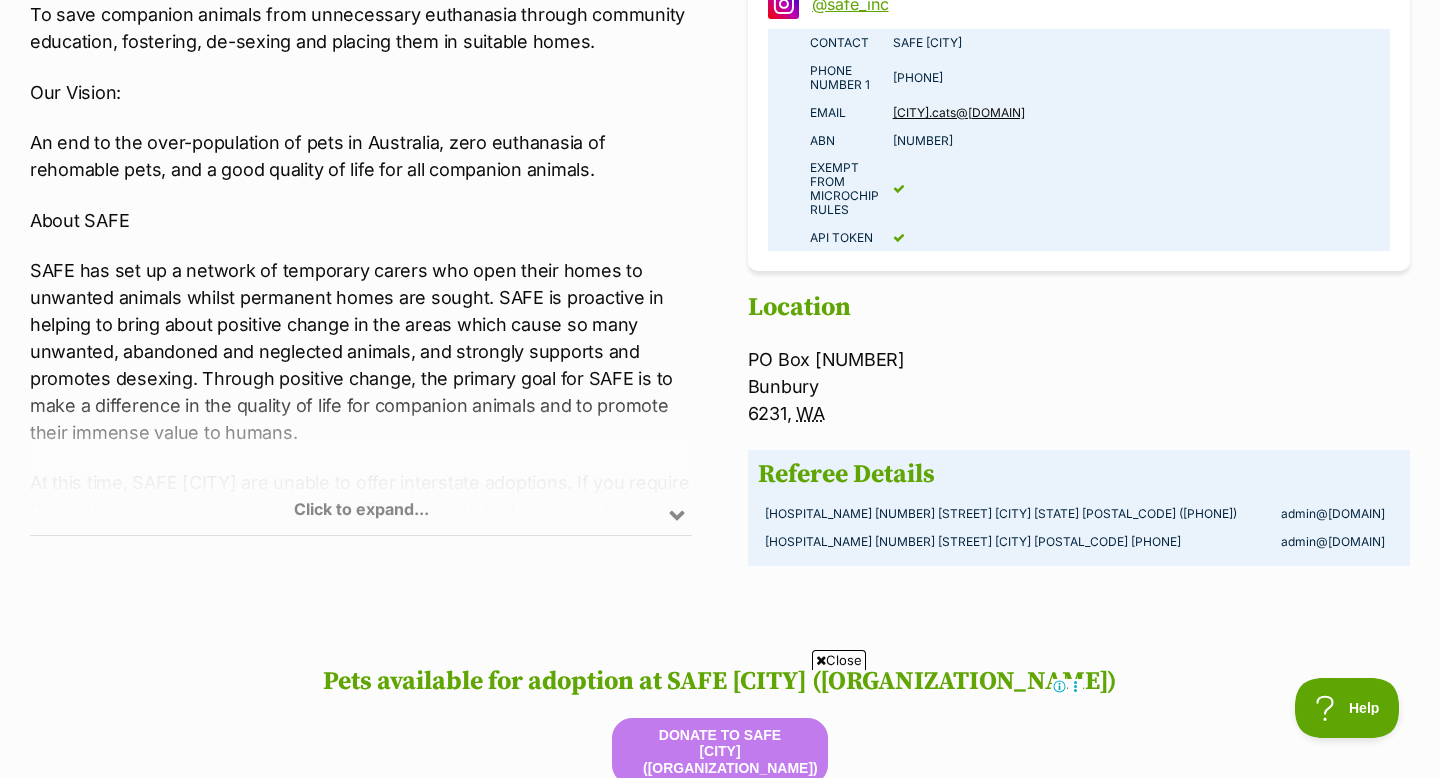 click on "Click to expand..." at bounding box center (361, 458) 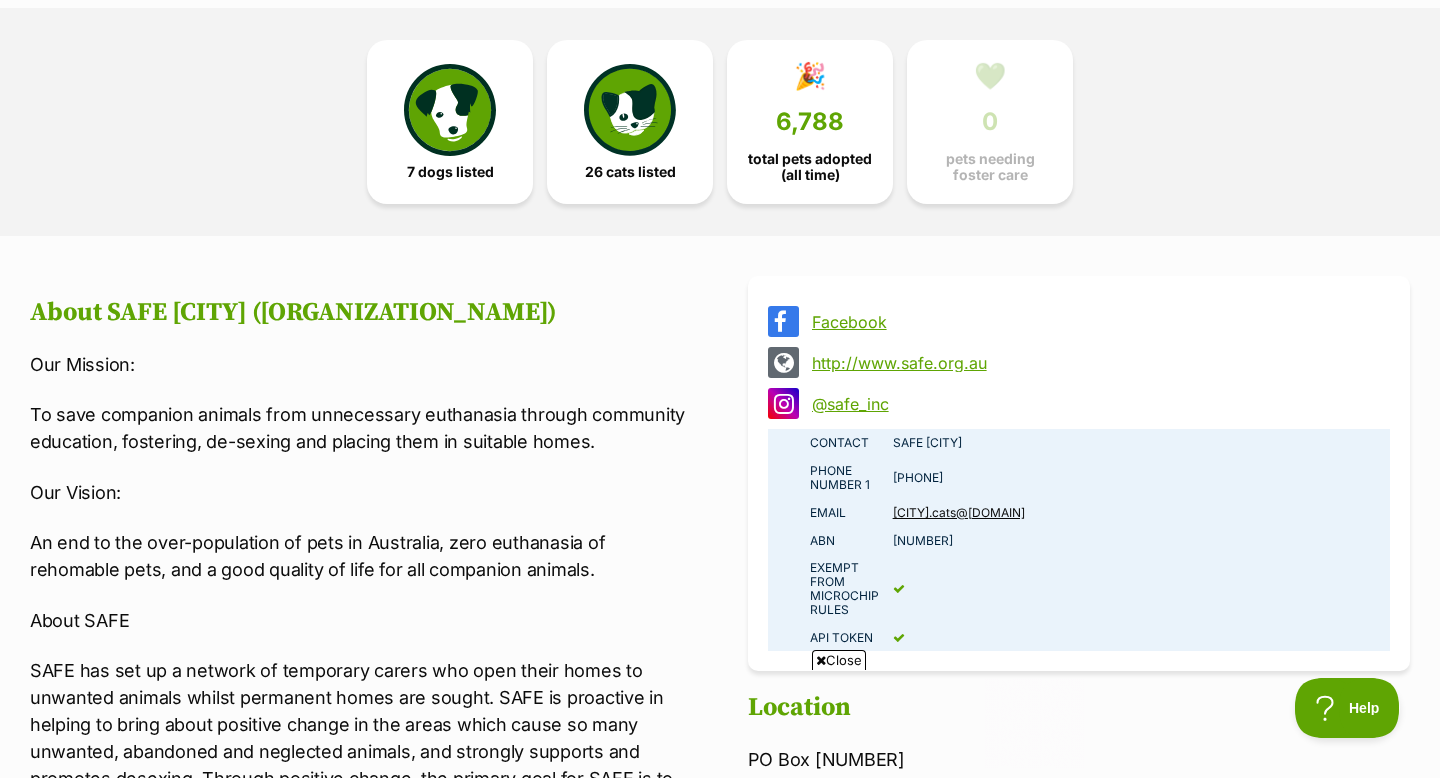 scroll, scrollTop: 0, scrollLeft: 0, axis: both 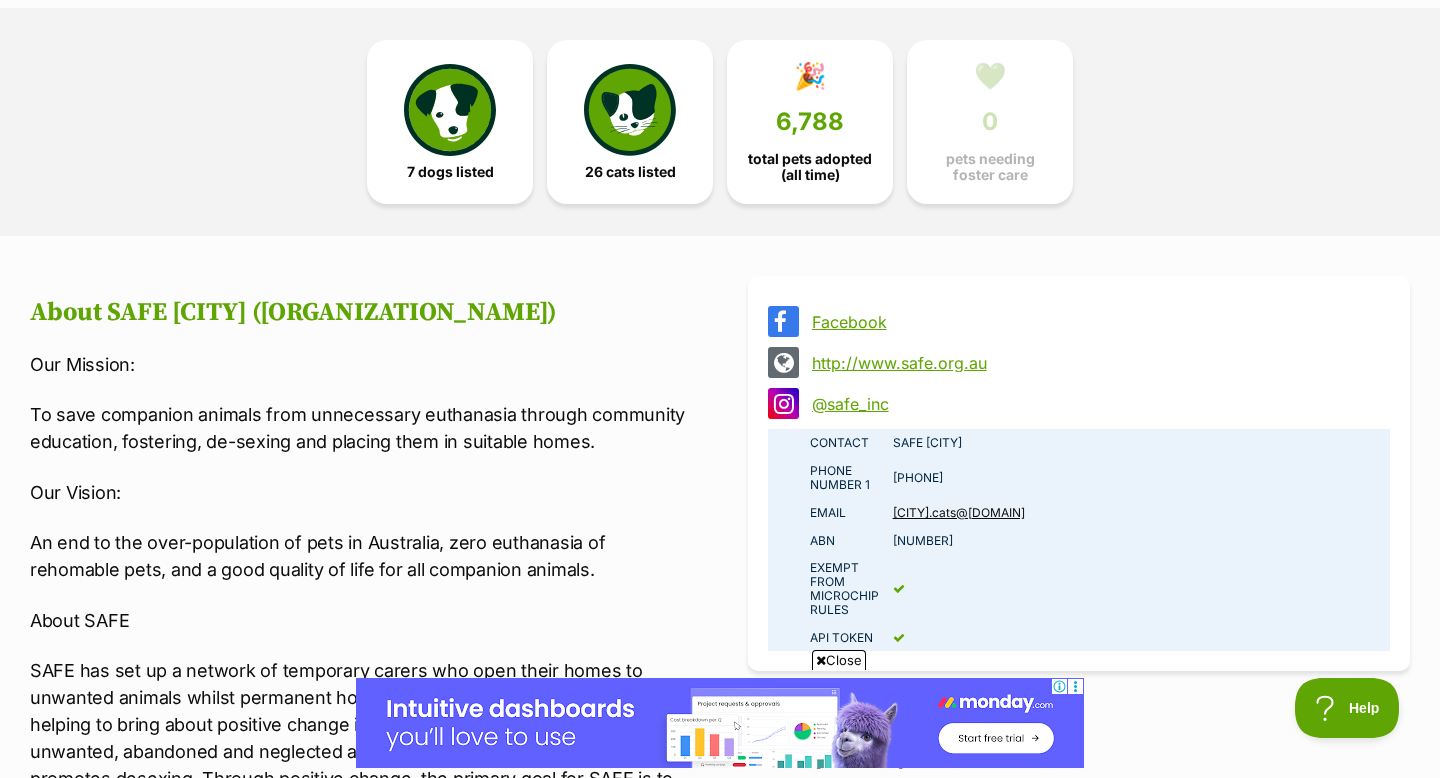 click on "http://www.safe.org.au" at bounding box center (1097, 363) 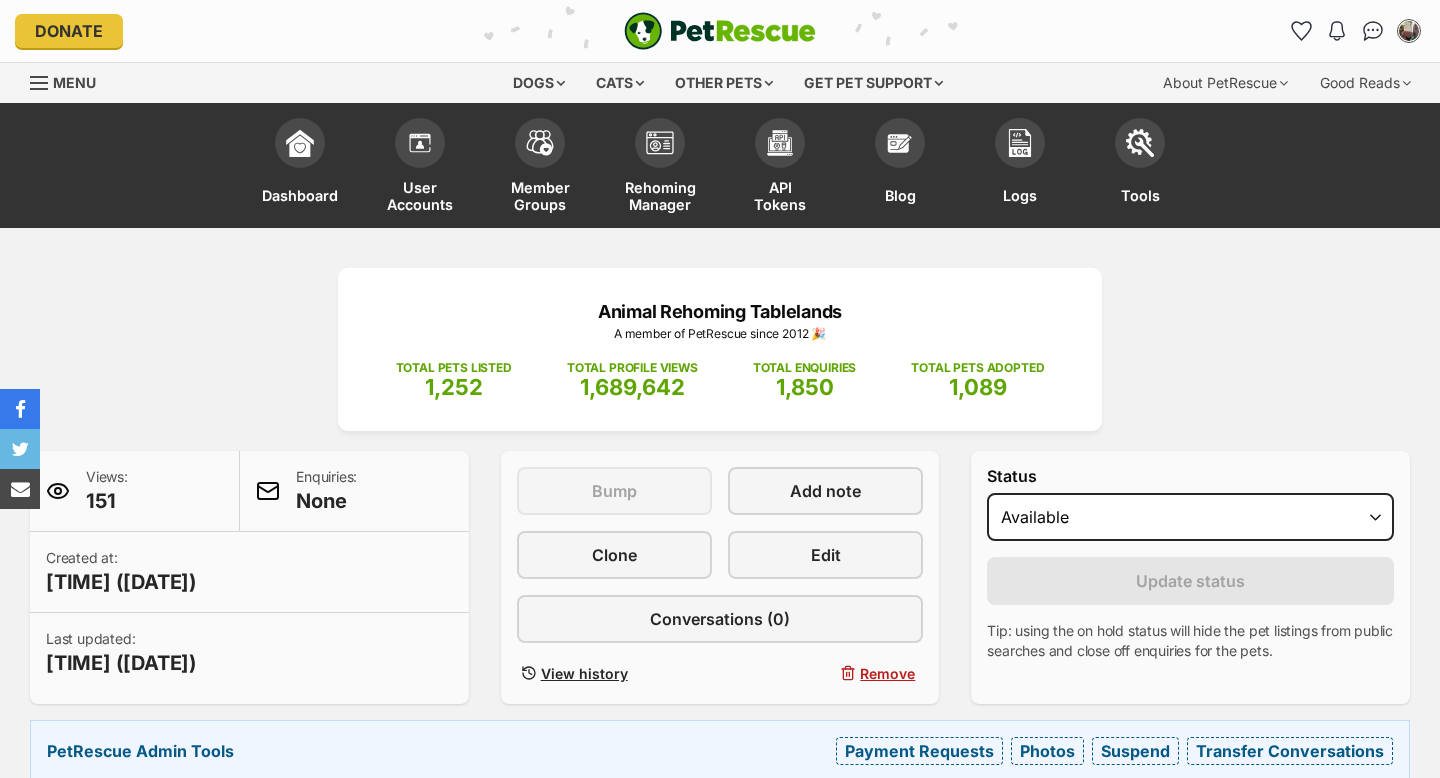 scroll, scrollTop: 0, scrollLeft: 0, axis: both 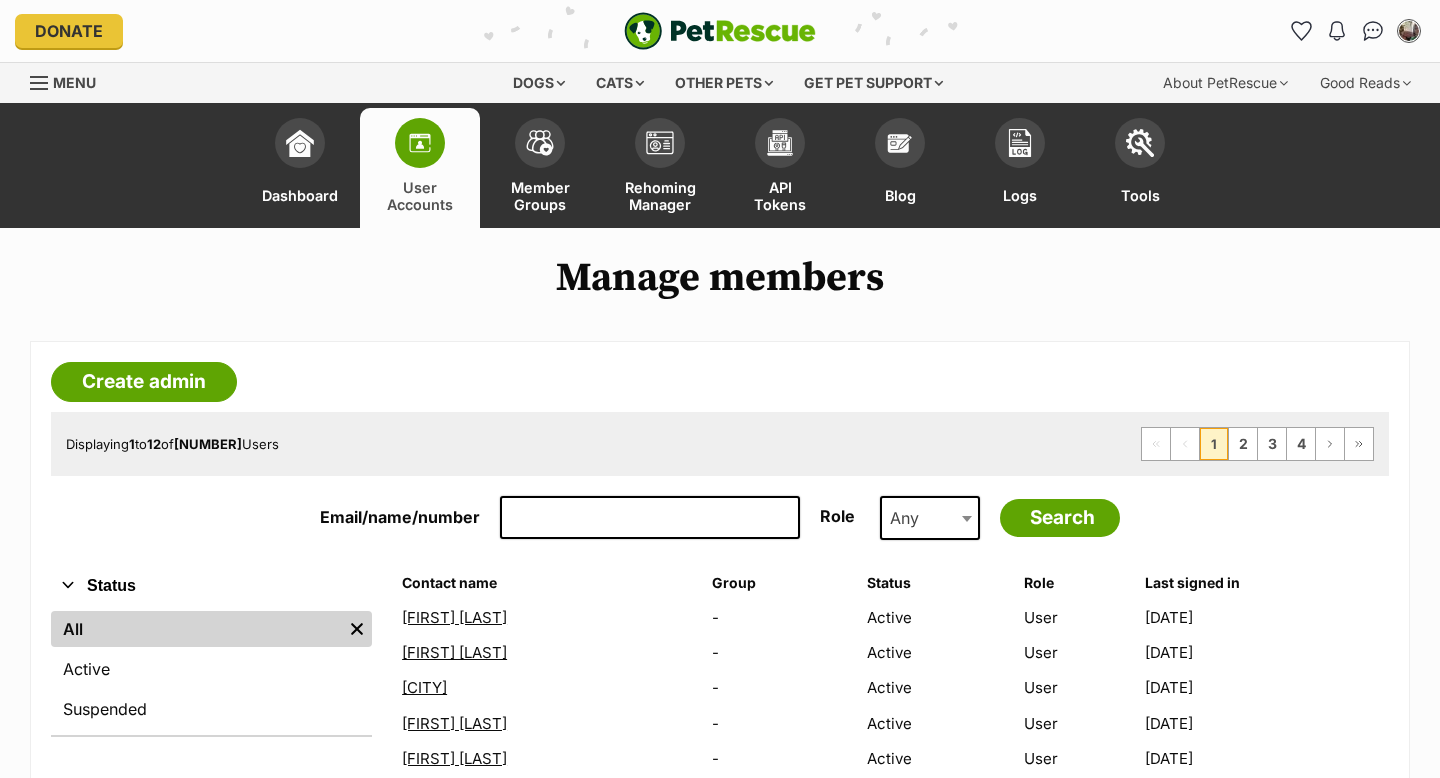 click on "Email/name/number" at bounding box center (650, 518) 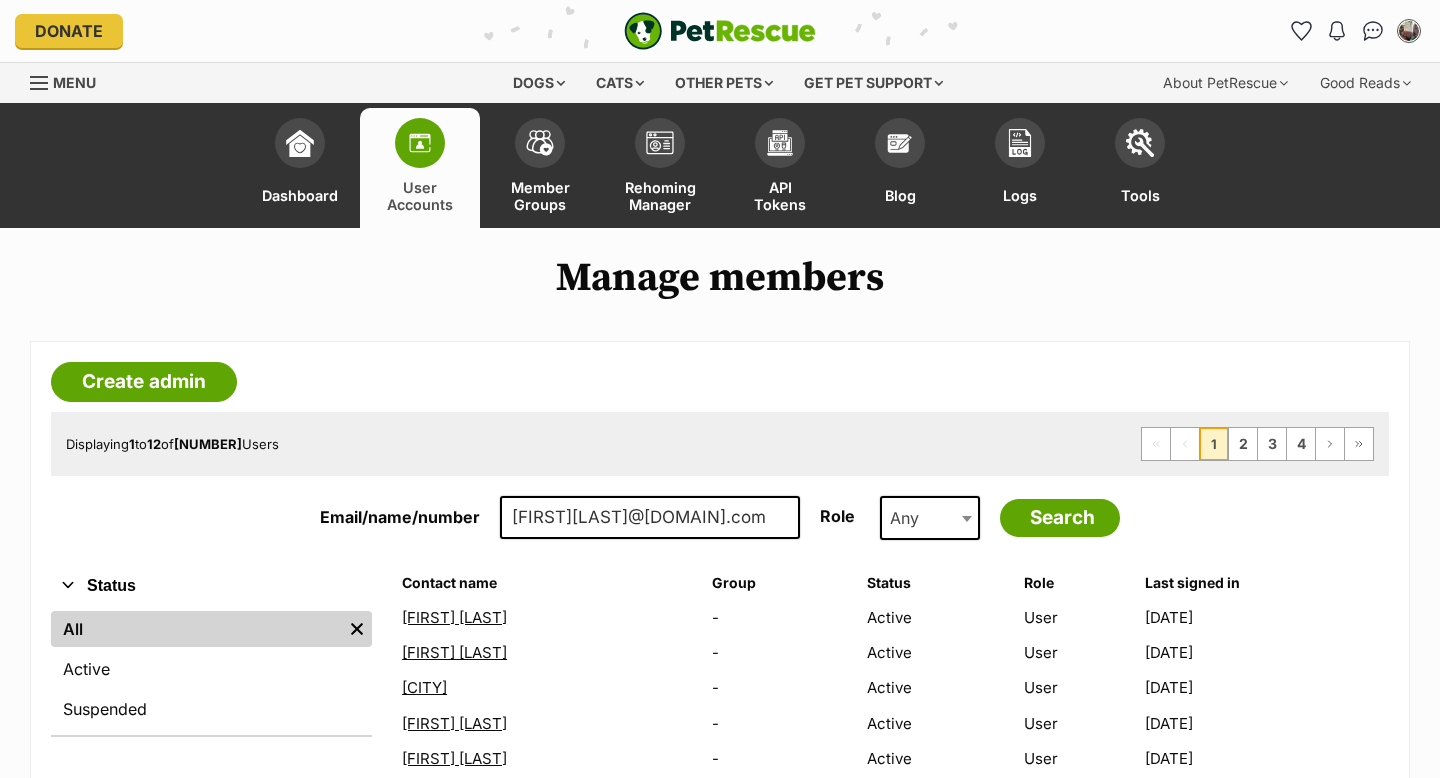 scroll, scrollTop: 0, scrollLeft: 0, axis: both 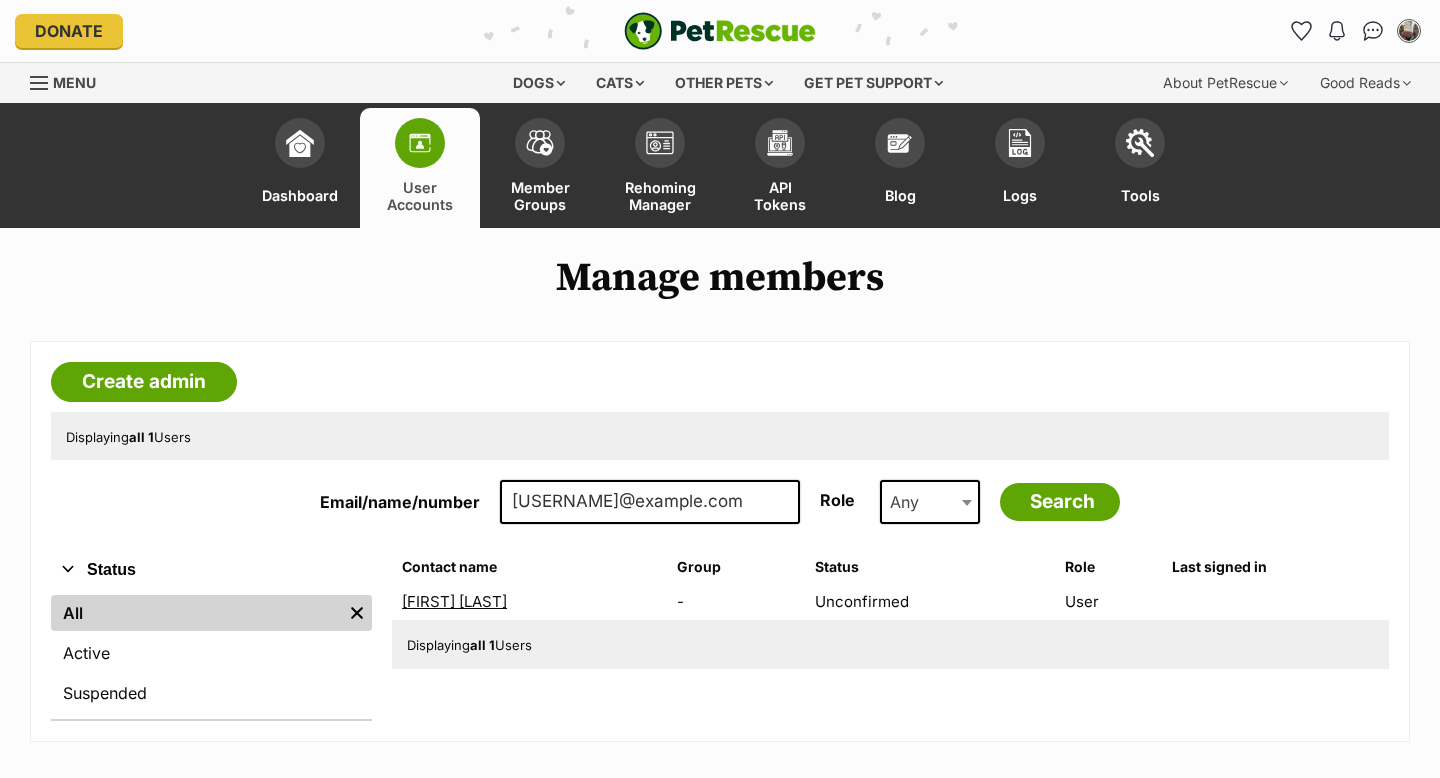 click on "Leeann knox" at bounding box center (454, 601) 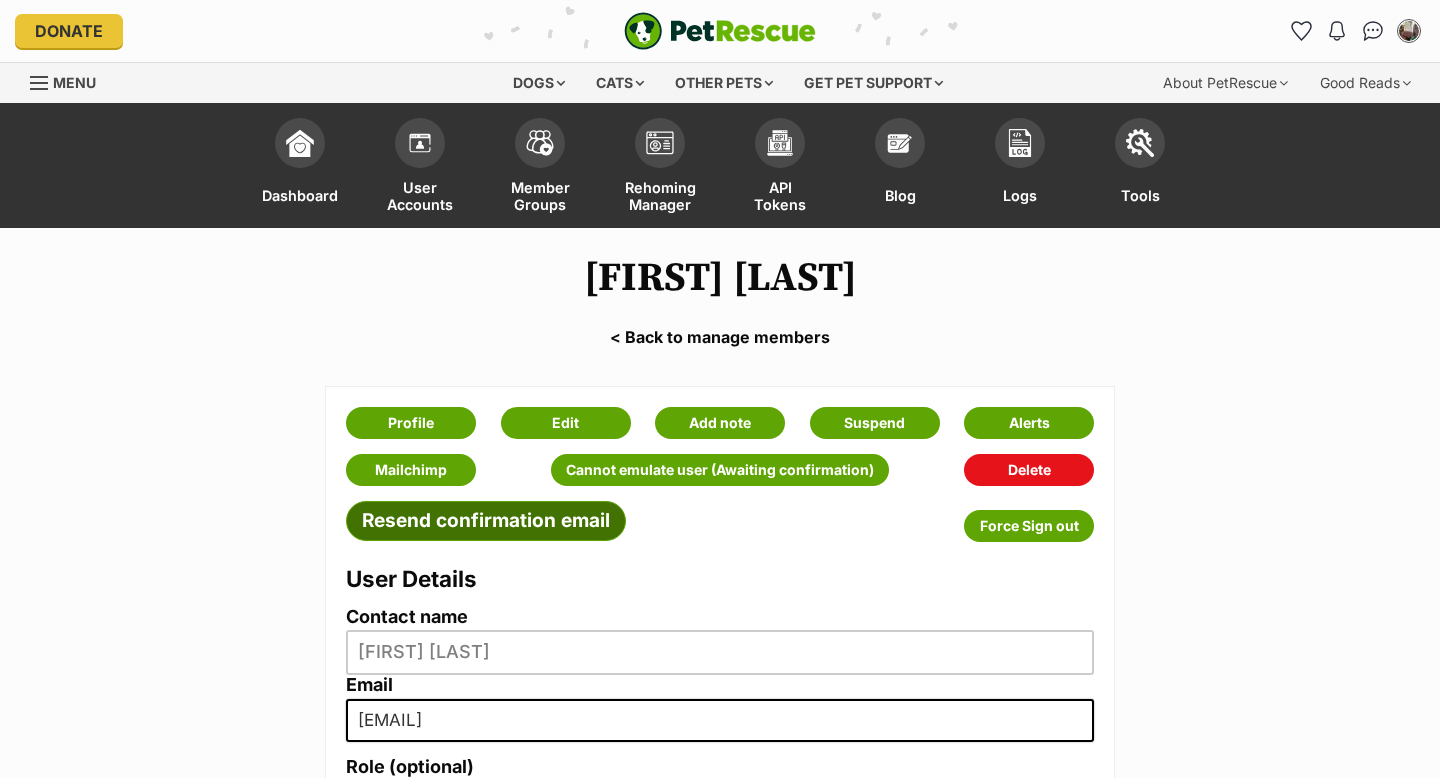 scroll, scrollTop: 0, scrollLeft: 0, axis: both 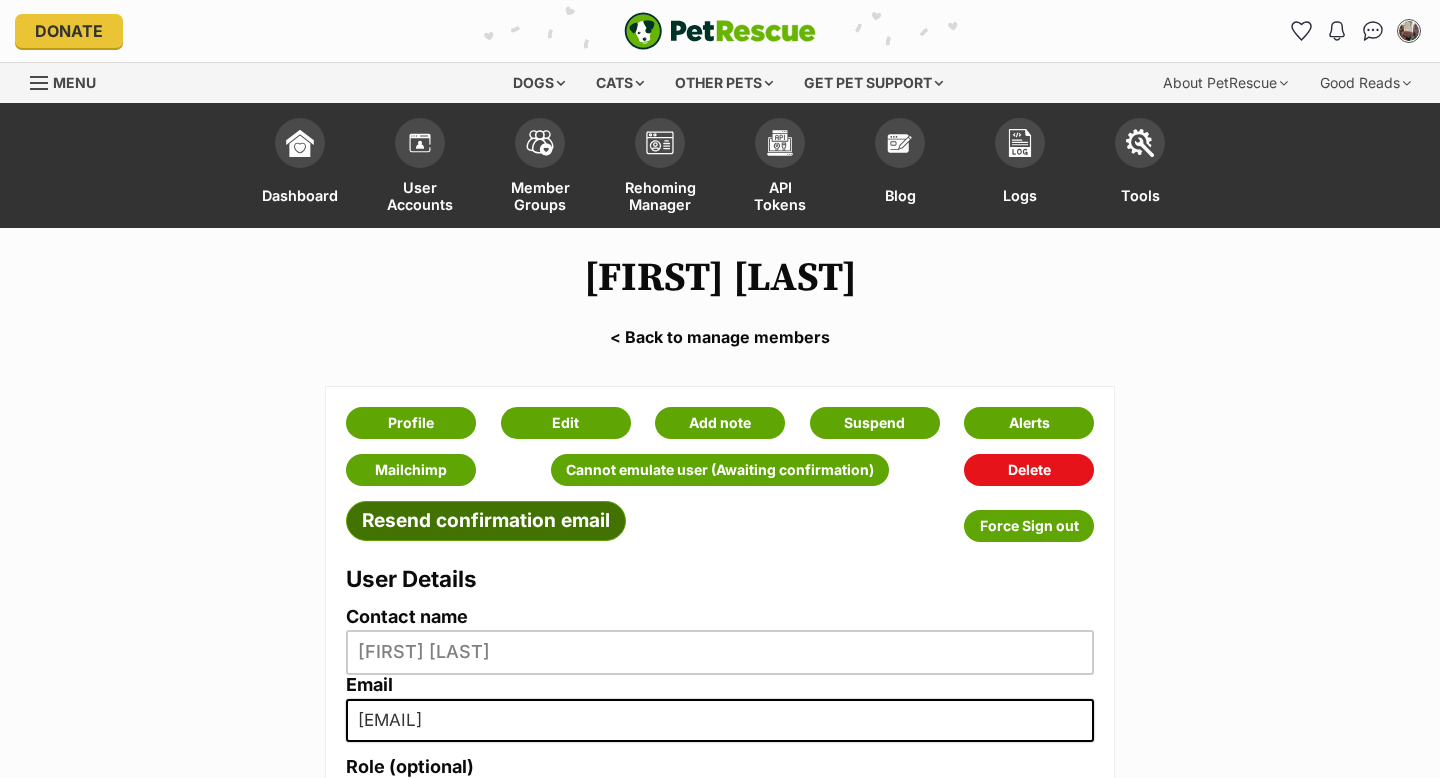click on "Resend confirmation email" at bounding box center [486, 521] 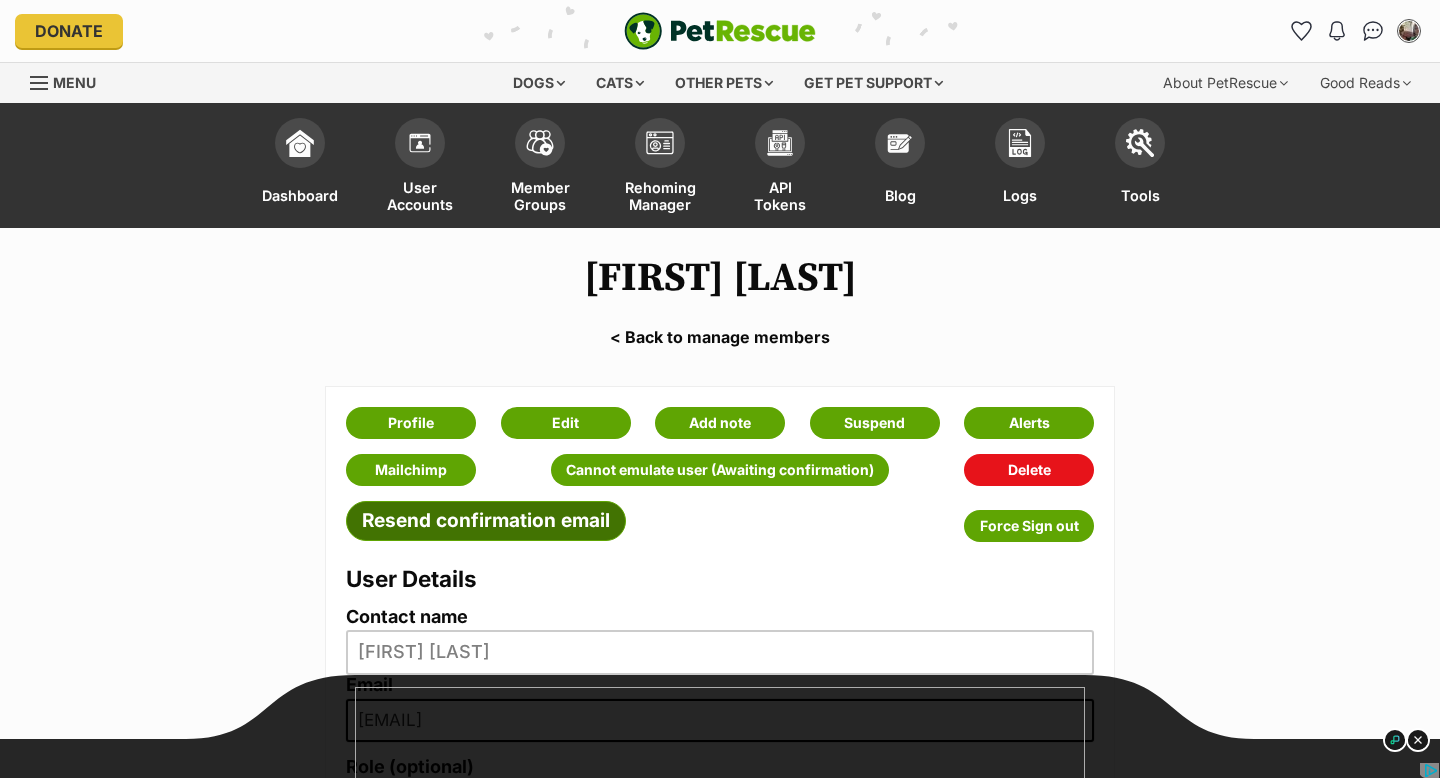 scroll, scrollTop: 0, scrollLeft: 0, axis: both 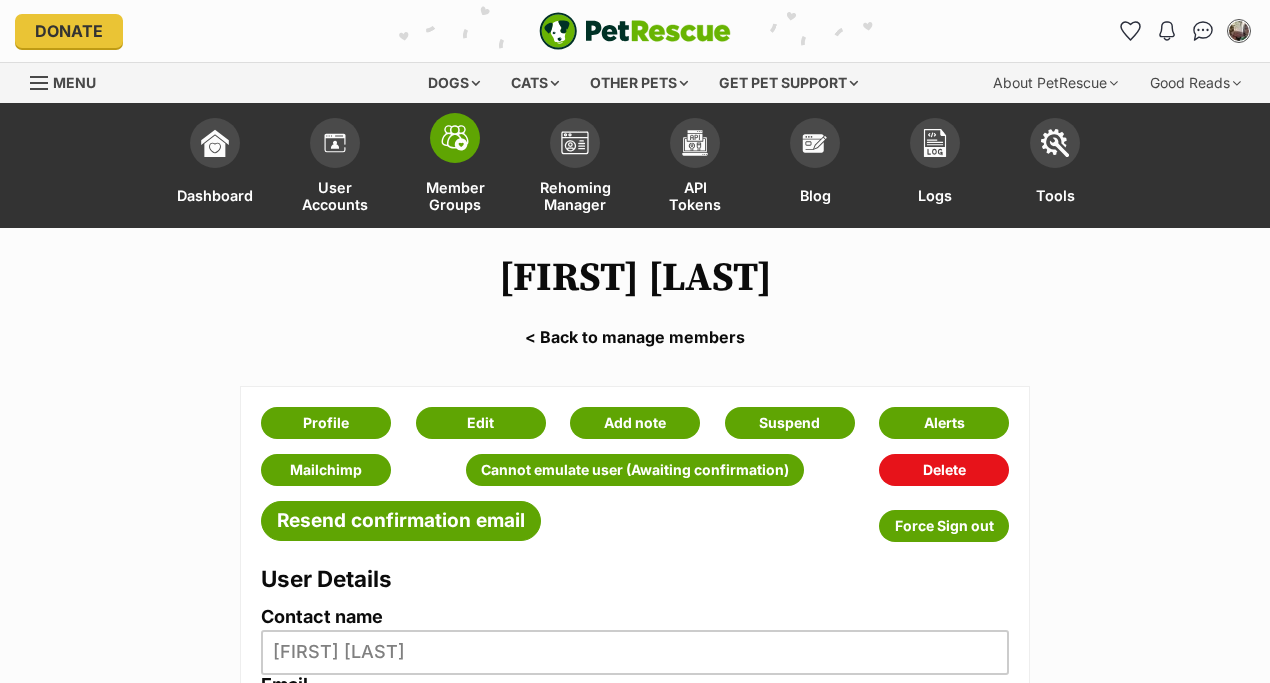 click at bounding box center [455, 138] 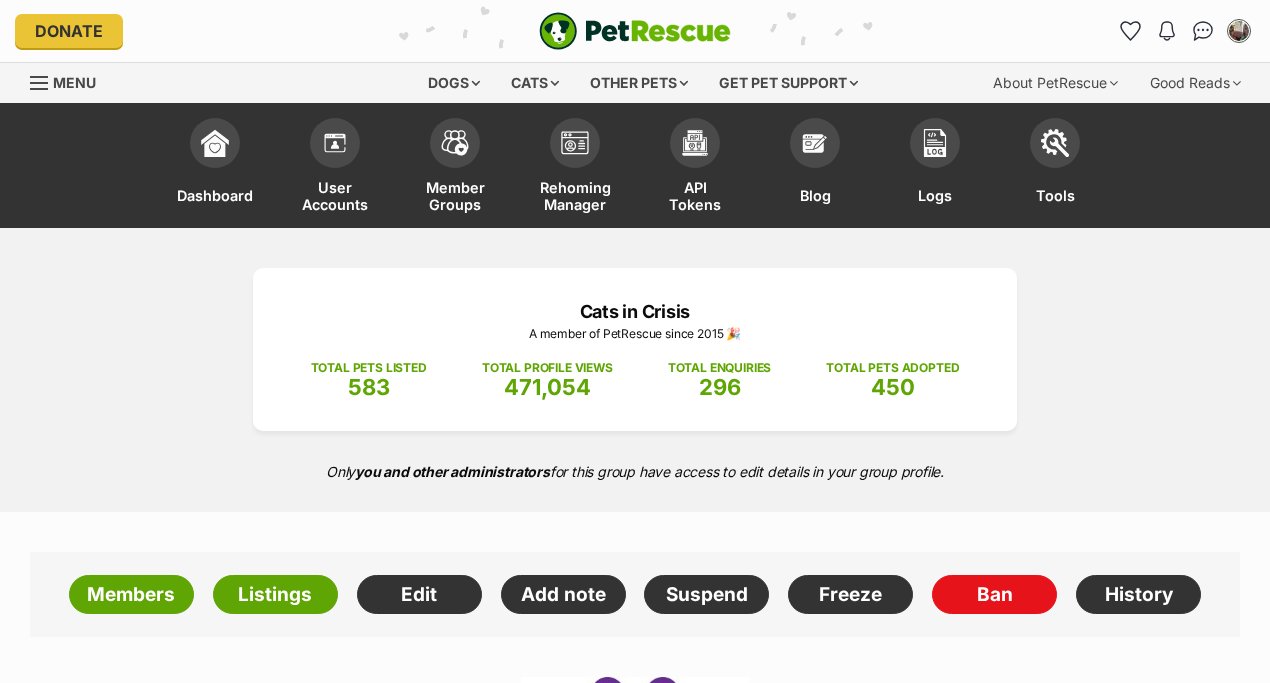 scroll, scrollTop: 0, scrollLeft: 0, axis: both 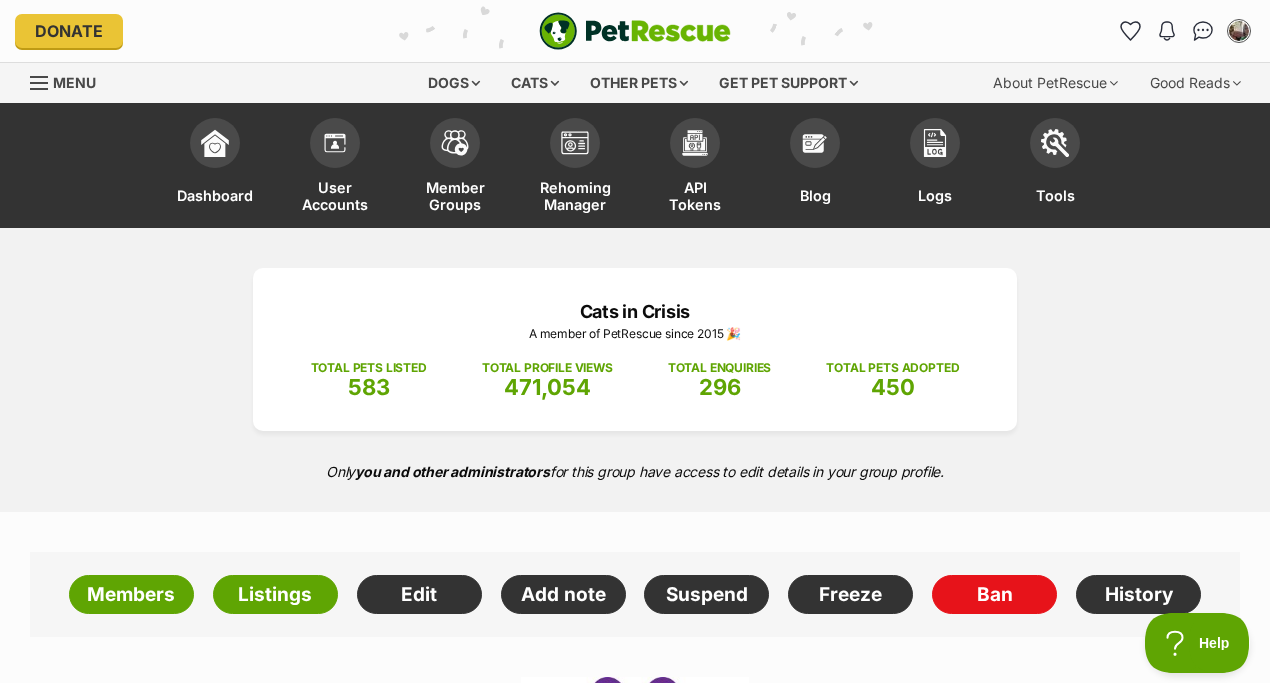click on "Cats in Crisis
A member of PetRescue since 2015 🎉
TOTAL PETS LISTED
583
TOTAL PROFILE VIEWS
471,054
TOTAL ENQUIRIES
296
TOTAL PETS ADOPTED
450
Only
you and other administrators
for this group have access to edit details in your group profile." at bounding box center (635, 370) 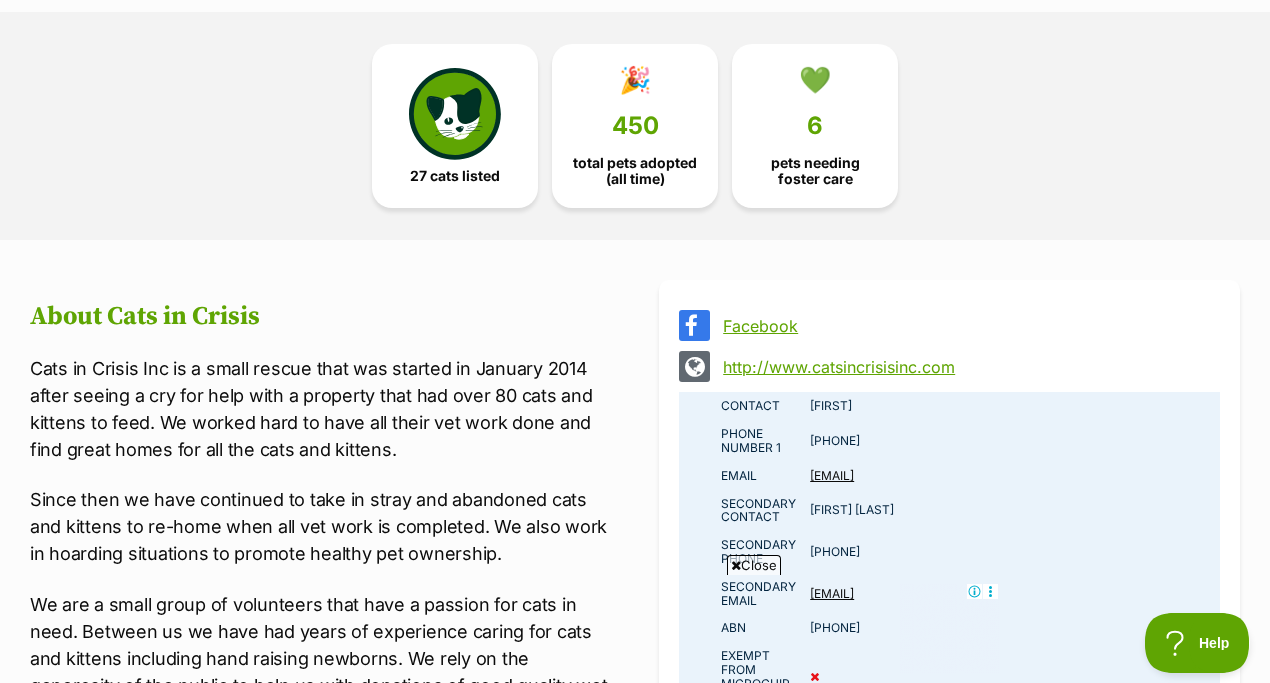 scroll, scrollTop: 1160, scrollLeft: 0, axis: vertical 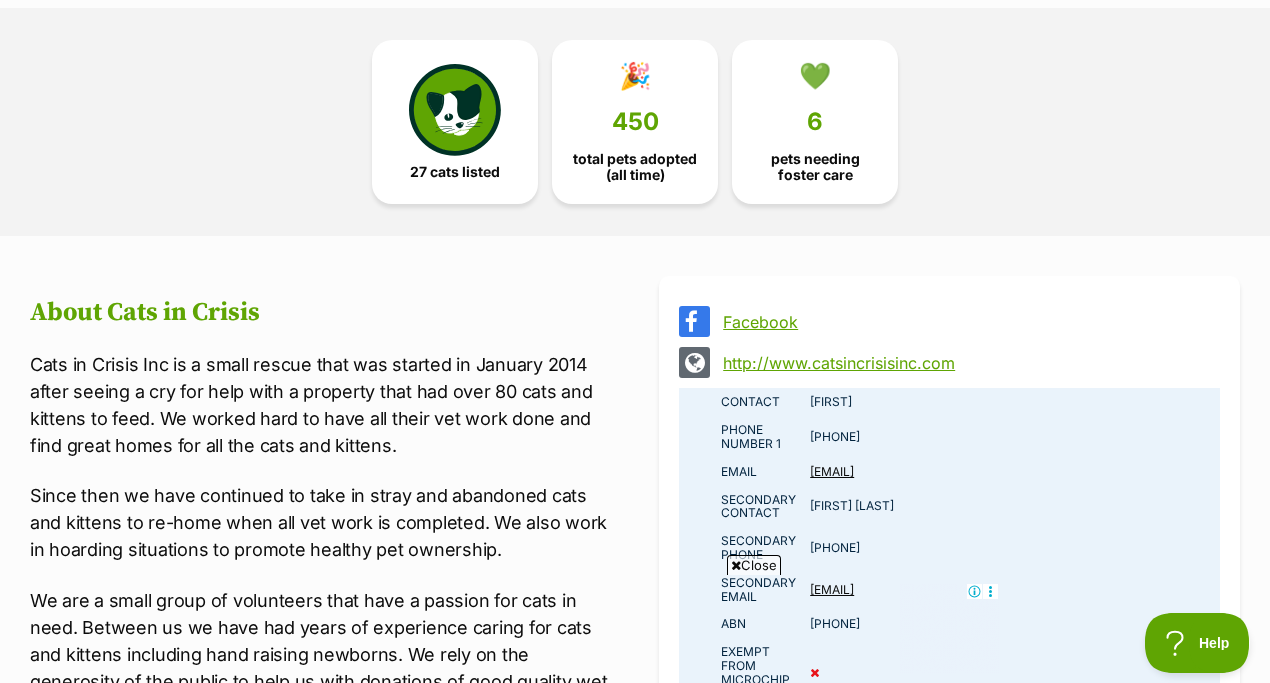 click on "http://www.catsincrisisinc.com" at bounding box center [967, 363] 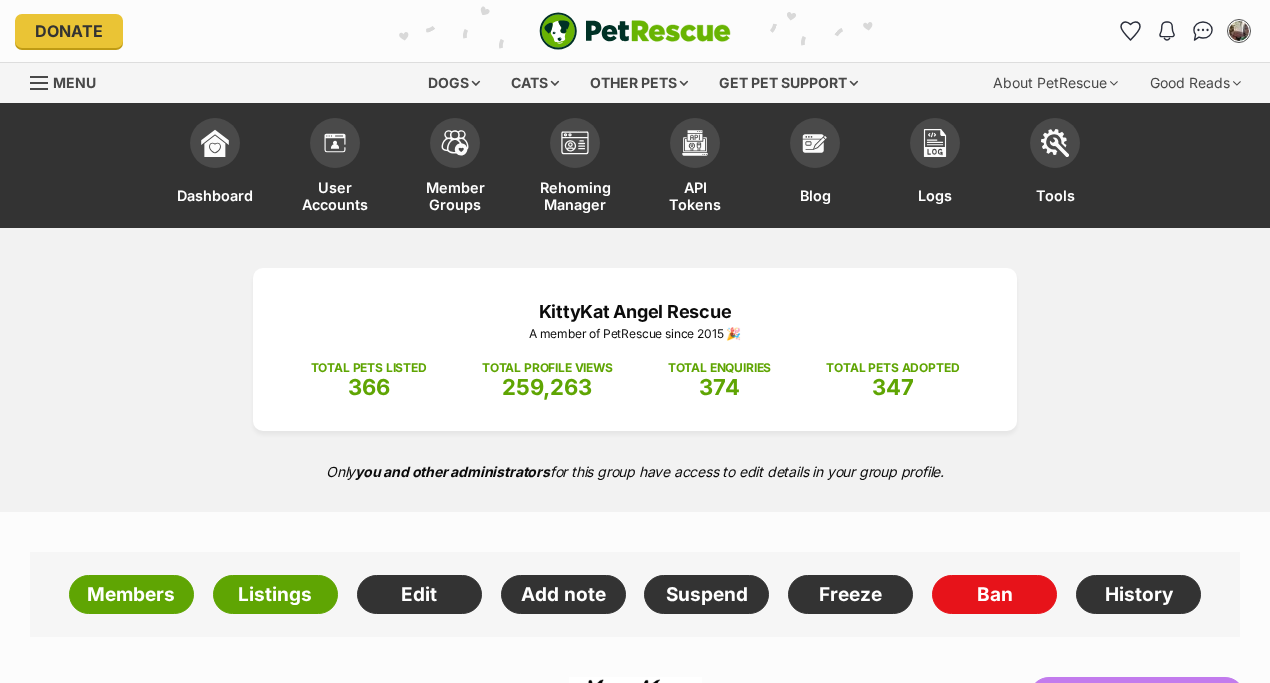 scroll, scrollTop: 0, scrollLeft: 0, axis: both 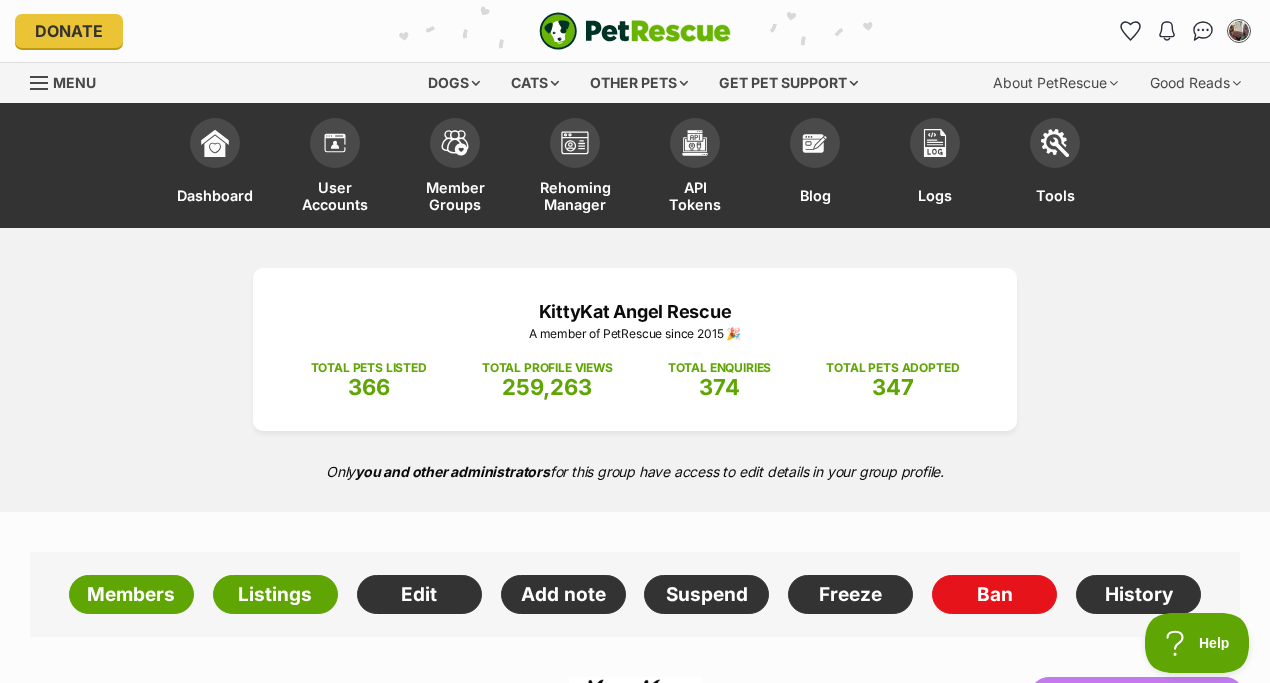 click on "KittyKat Angel Rescue
A member of PetRescue since 2015 🎉
TOTAL PETS LISTED
366
TOTAL PROFILE VIEWS
259,263
TOTAL ENQUIRIES
374
TOTAL PETS ADOPTED
347
Only
you and other administrators
for this group have access to edit details in your group profile." at bounding box center (635, 370) 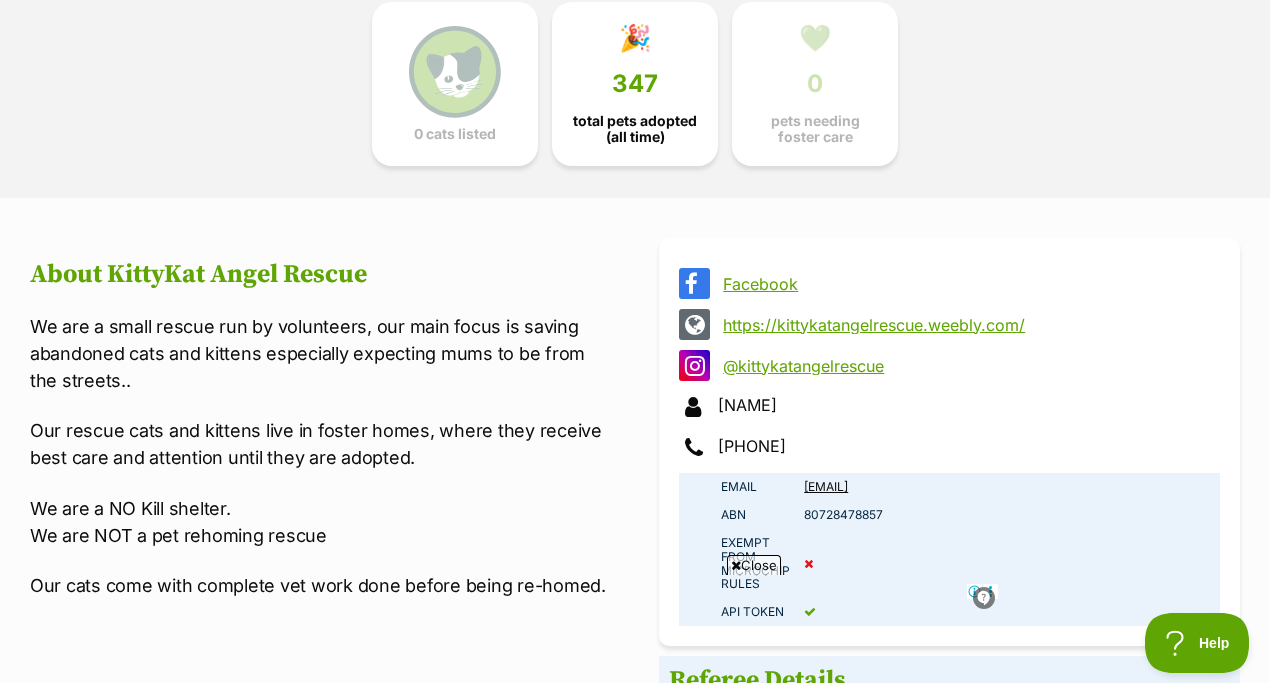 scroll, scrollTop: 1200, scrollLeft: 0, axis: vertical 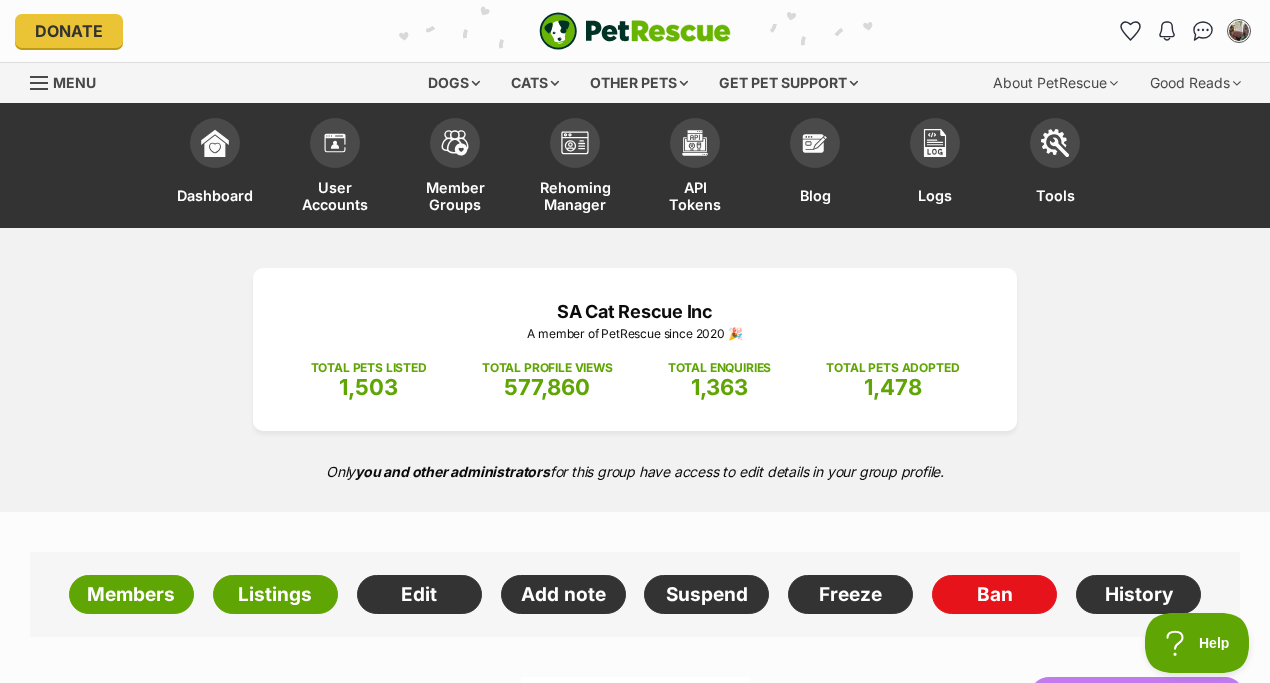 click on "SA Cat Rescue Inc
A member of PetRescue since 2020 🎉
TOTAL PETS LISTED
1,503
TOTAL PROFILE VIEWS
577,860
TOTAL ENQUIRIES
1,363
TOTAL PETS ADOPTED
1,478
Only
you and other administrators
for this group have access to edit details in your group profile." at bounding box center [635, 370] 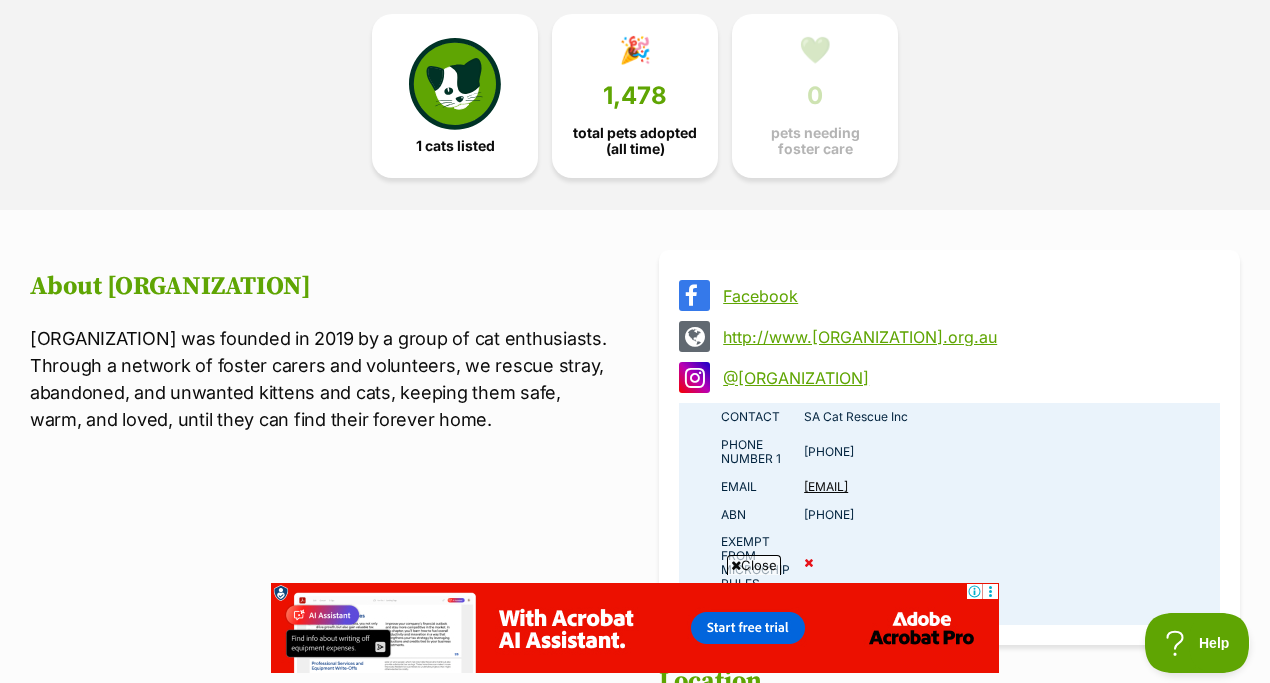 scroll, scrollTop: 1240, scrollLeft: 0, axis: vertical 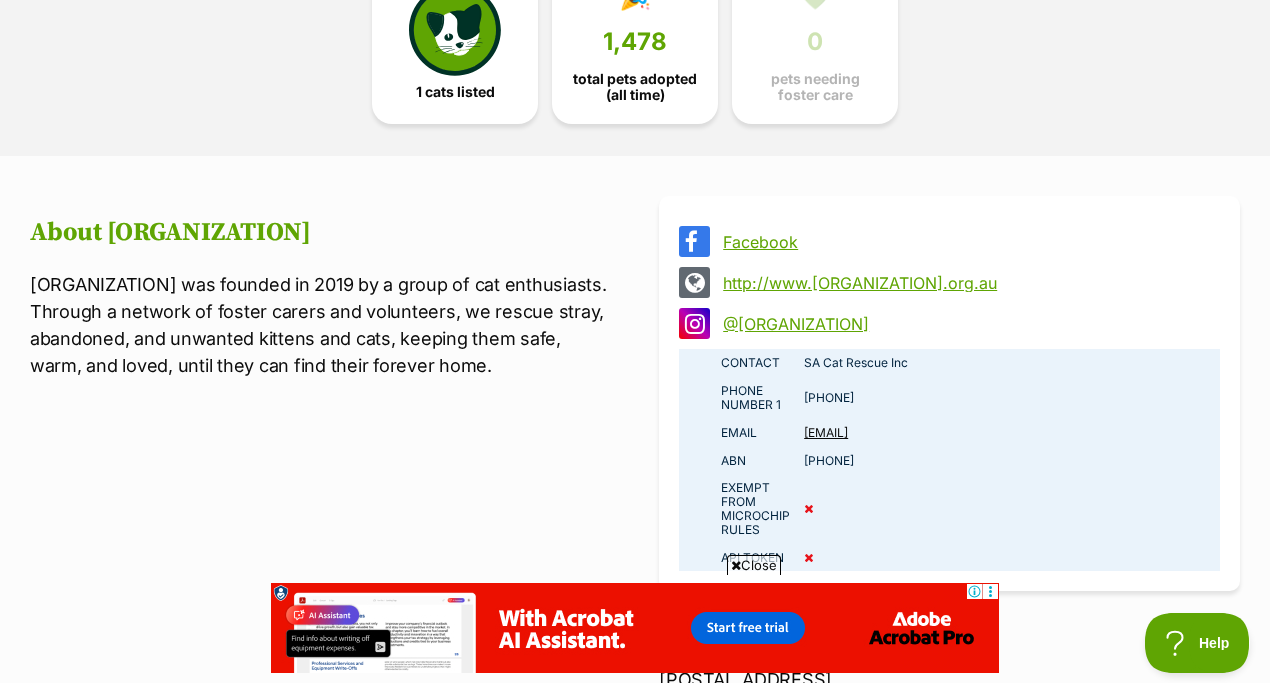 click on "http://www.sacatrescue.org.au" at bounding box center [967, 283] 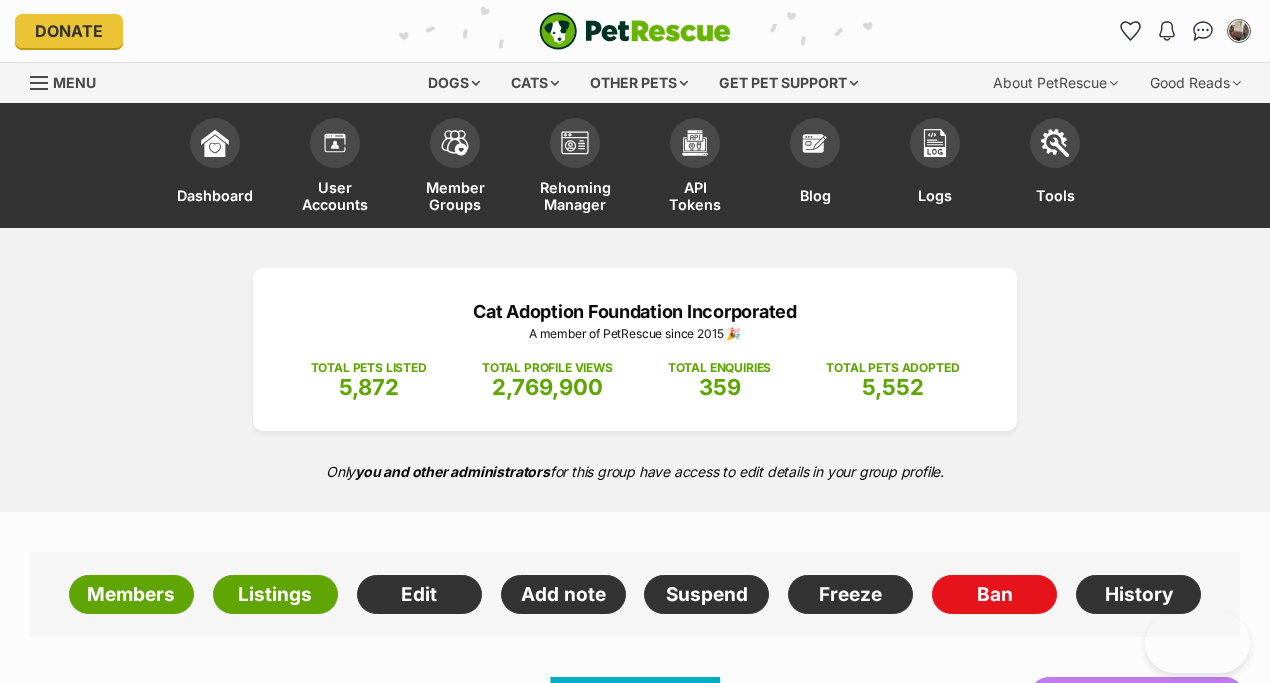 scroll, scrollTop: 0, scrollLeft: 0, axis: both 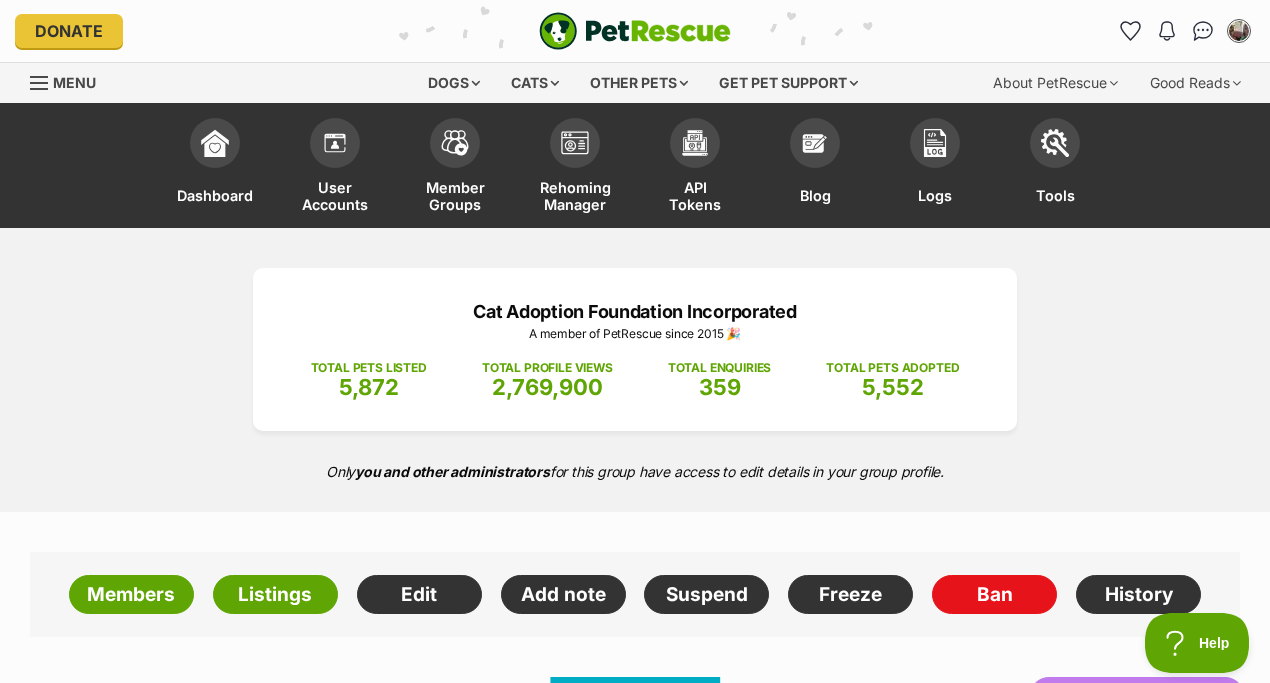 click on "Cat Adoption Foundation Incorporated
A member of PetRescue since 2015 🎉
TOTAL PETS LISTED
5,872
TOTAL PROFILE VIEWS
2,769,900
TOTAL ENQUIRIES
359
TOTAL PETS ADOPTED
5,552
Only
you and other administrators
for this group have access to edit details in your group profile." at bounding box center [635, 370] 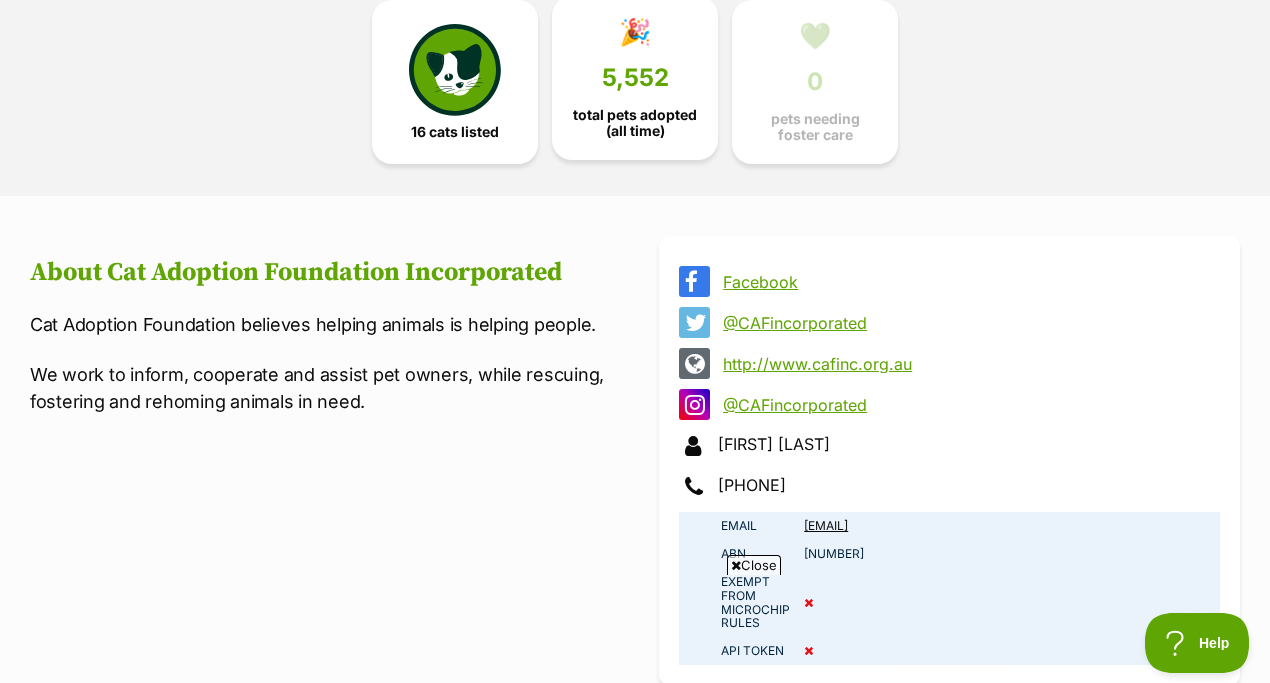 scroll, scrollTop: 0, scrollLeft: 0, axis: both 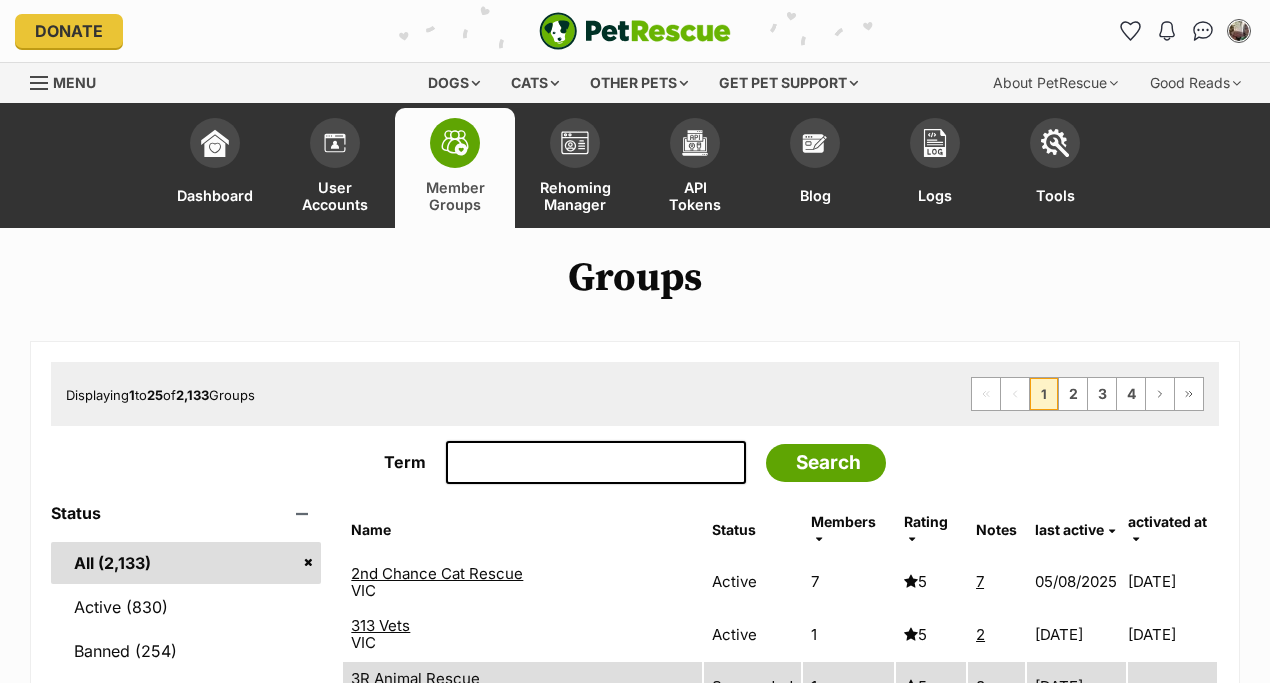 click on "Term" at bounding box center (596, 463) 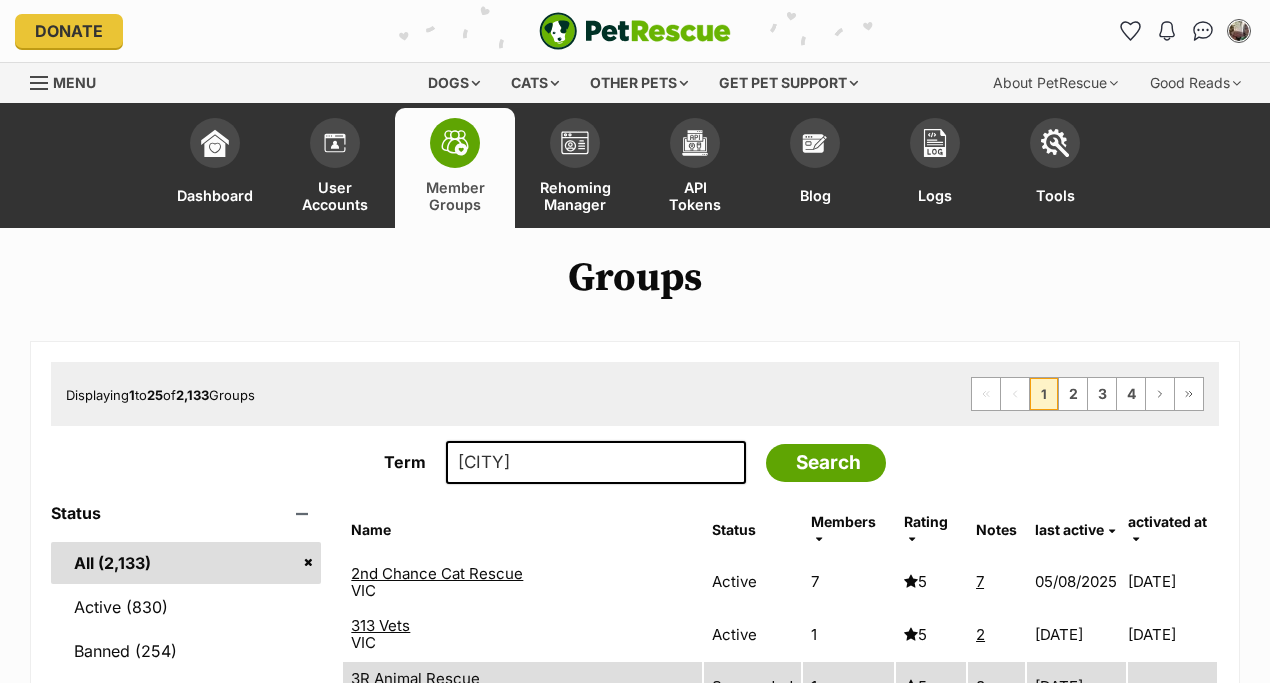 scroll, scrollTop: 0, scrollLeft: 0, axis: both 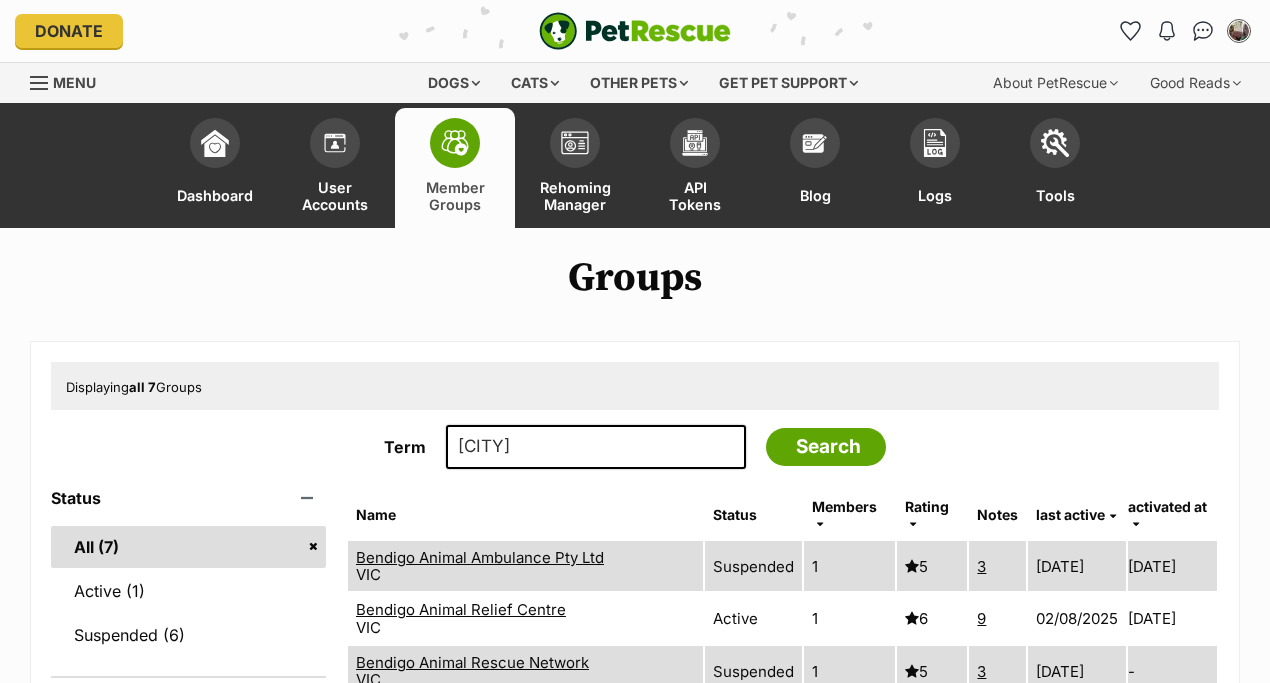 click on "Bendigo Animal Relief Centre" at bounding box center [461, 609] 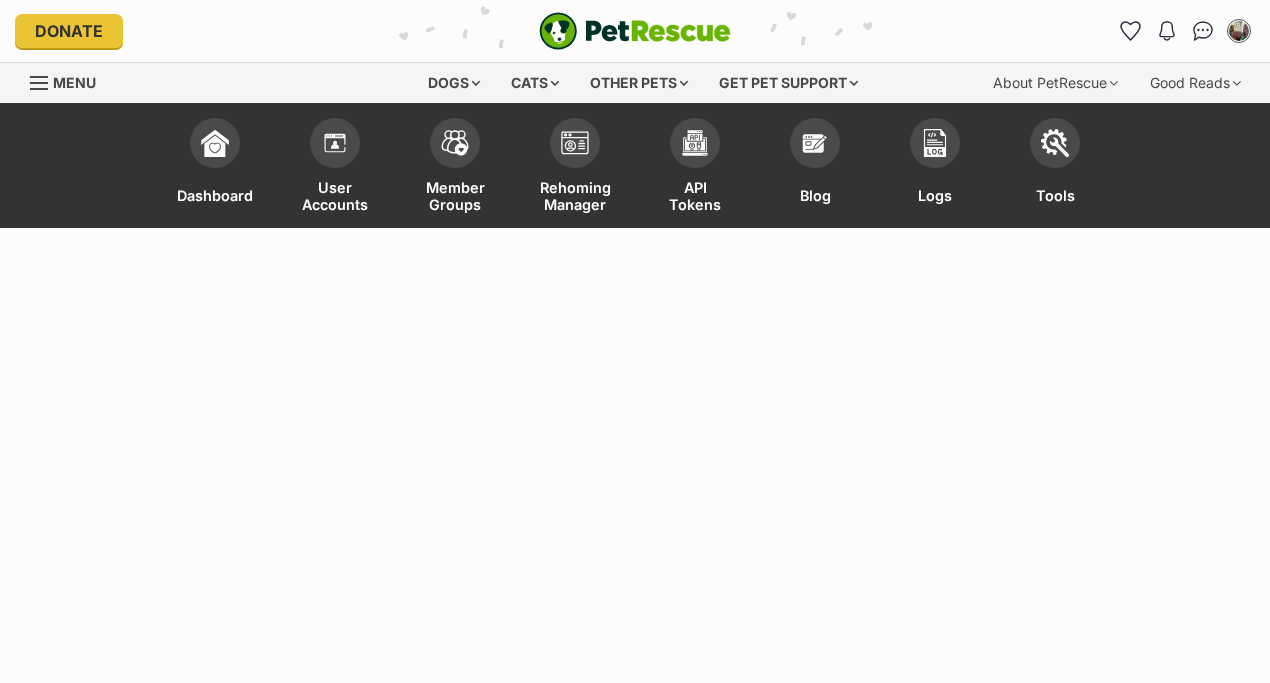 scroll, scrollTop: 0, scrollLeft: 0, axis: both 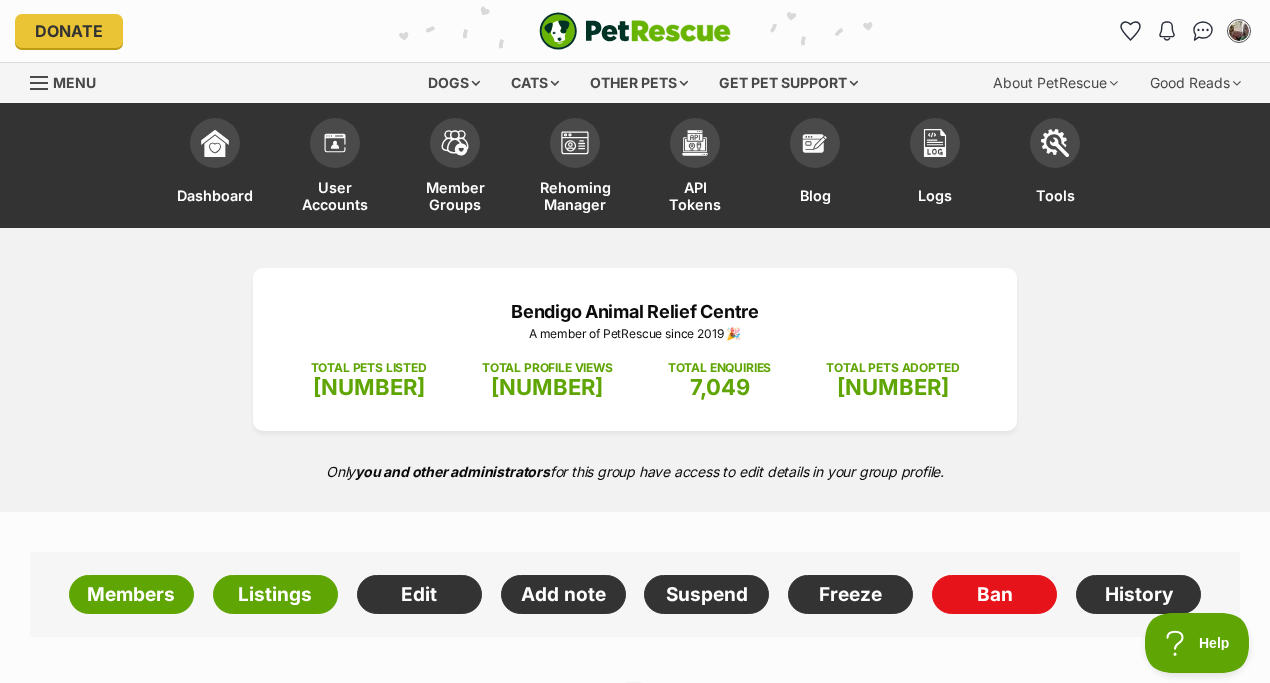 click on "Bendigo Animal Relief Centre
A member of PetRescue since 2019 🎉
TOTAL PETS LISTED
3,894
TOTAL PROFILE VIEWS
2,585,609
TOTAL ENQUIRIES
7,049
TOTAL PETS ADOPTED
3,890
Only
you and other administrators
for this group have access to edit details in your group profile." at bounding box center [635, 370] 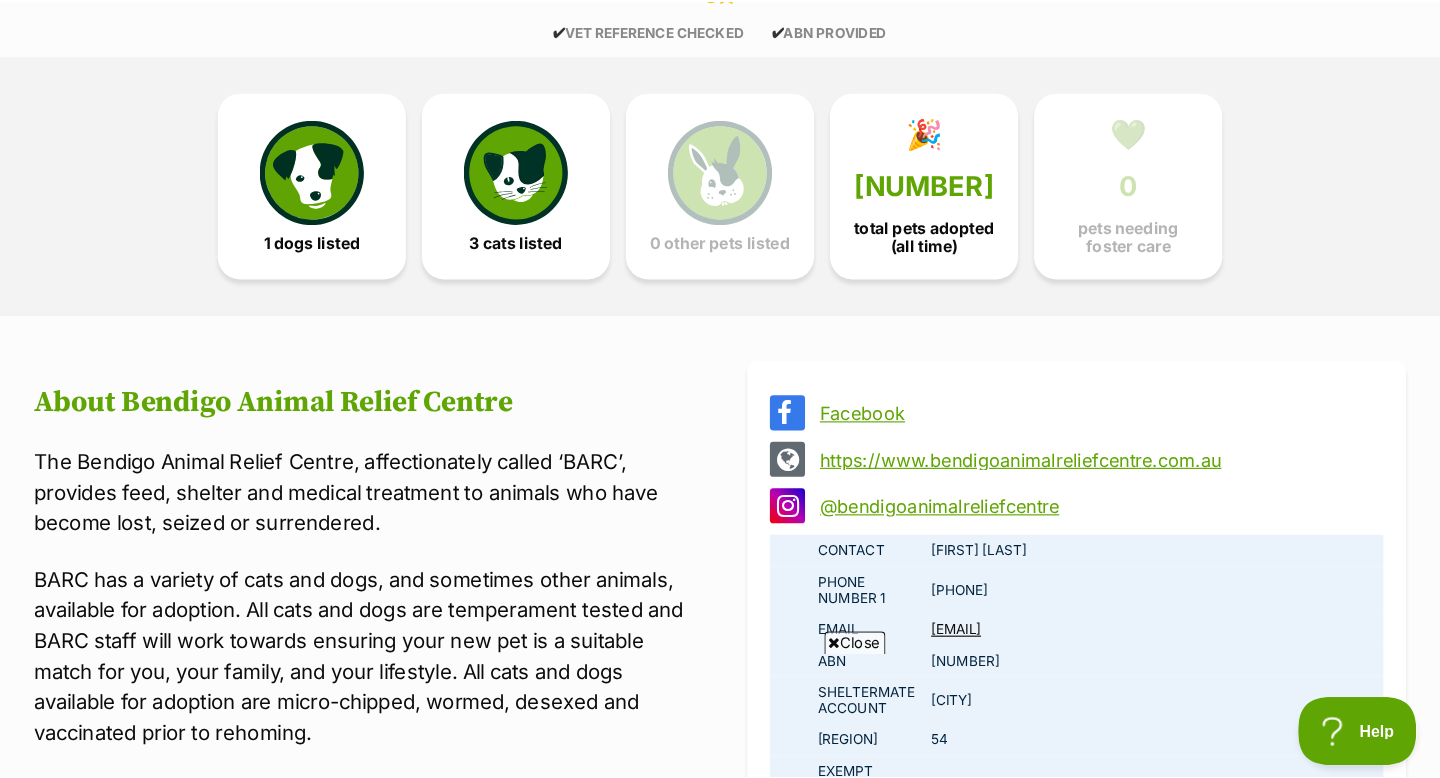 scroll, scrollTop: 1120, scrollLeft: 0, axis: vertical 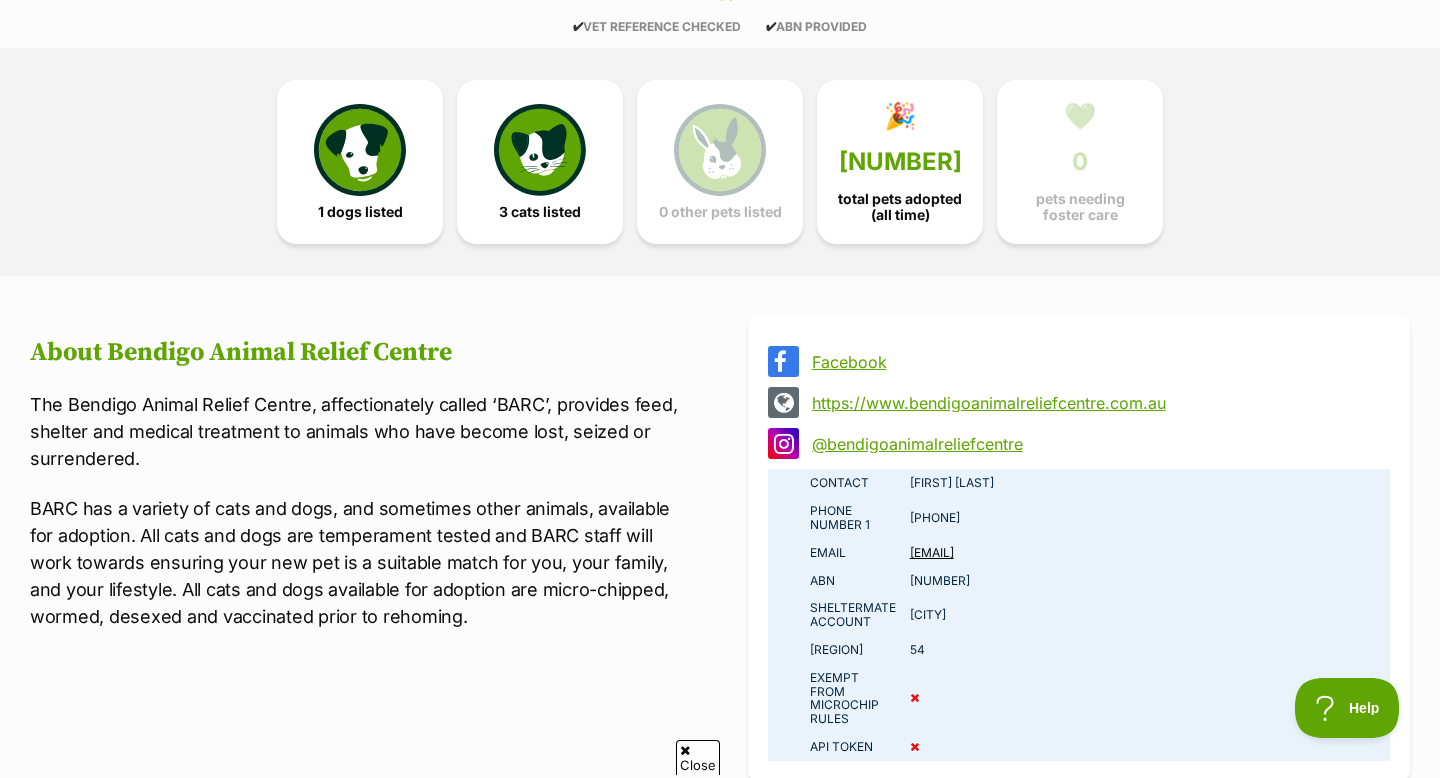 click on "1 dogs listed
3 cats listed
0 other pets listed
🎉
3,890
total pets adopted (all time)
💚
0
pets needing foster care" at bounding box center [720, 162] 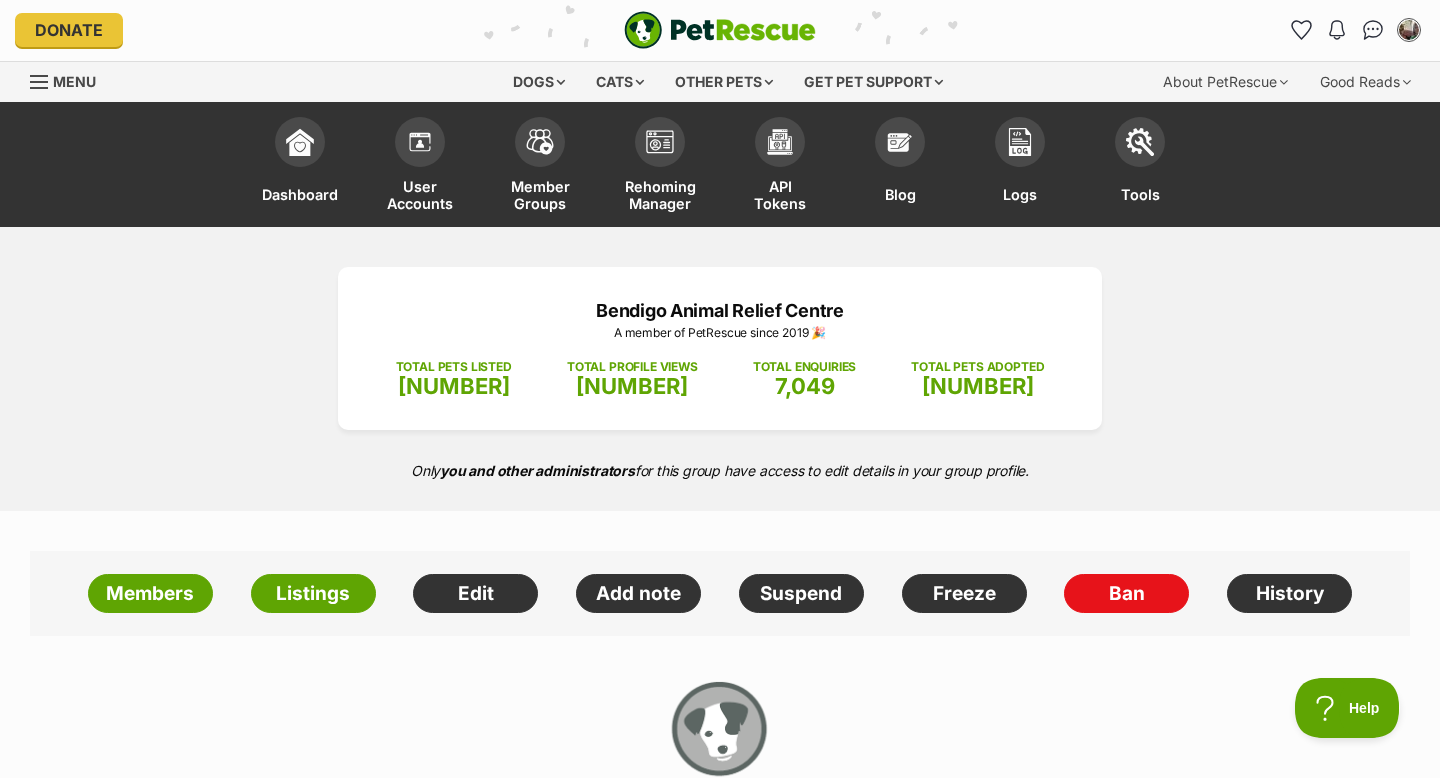 scroll, scrollTop: 0, scrollLeft: 0, axis: both 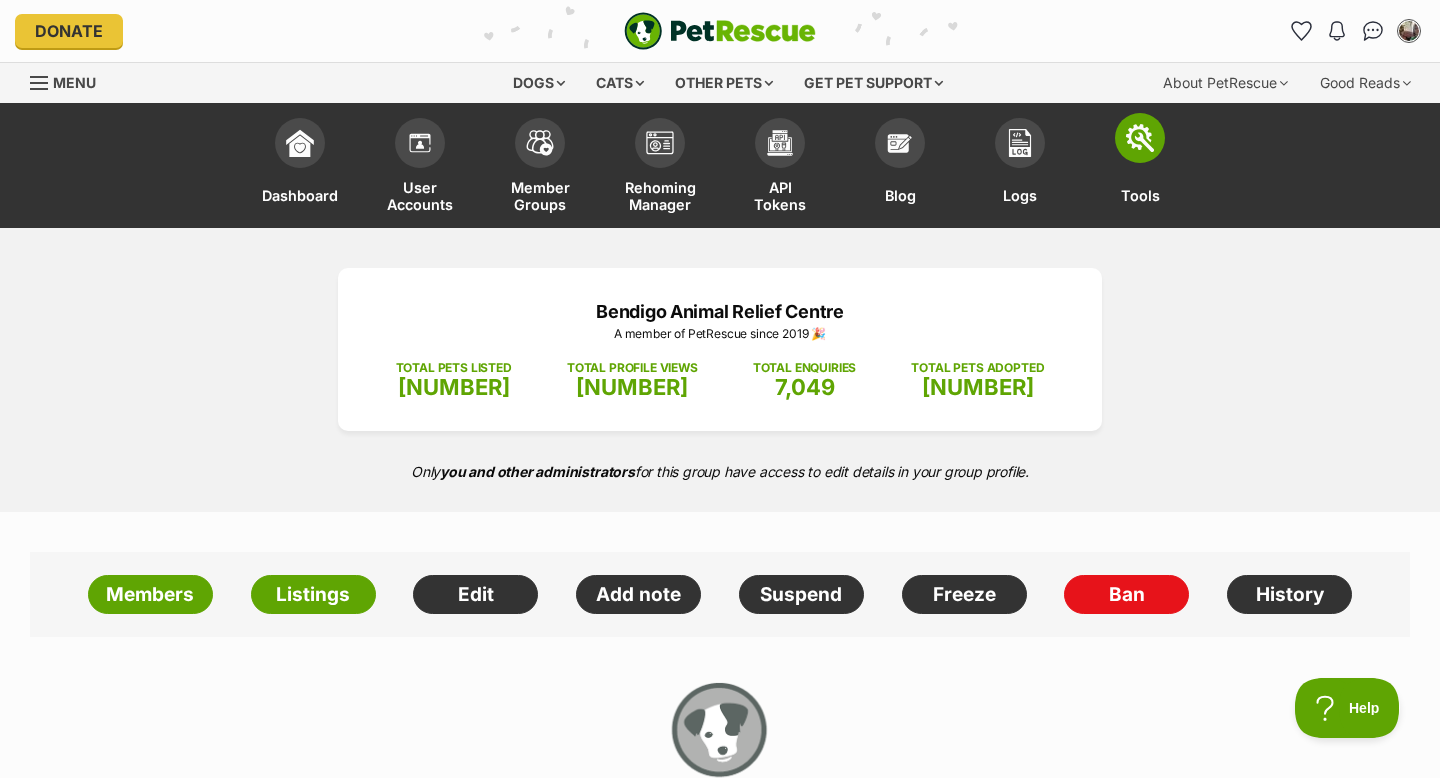 click at bounding box center [1140, 138] 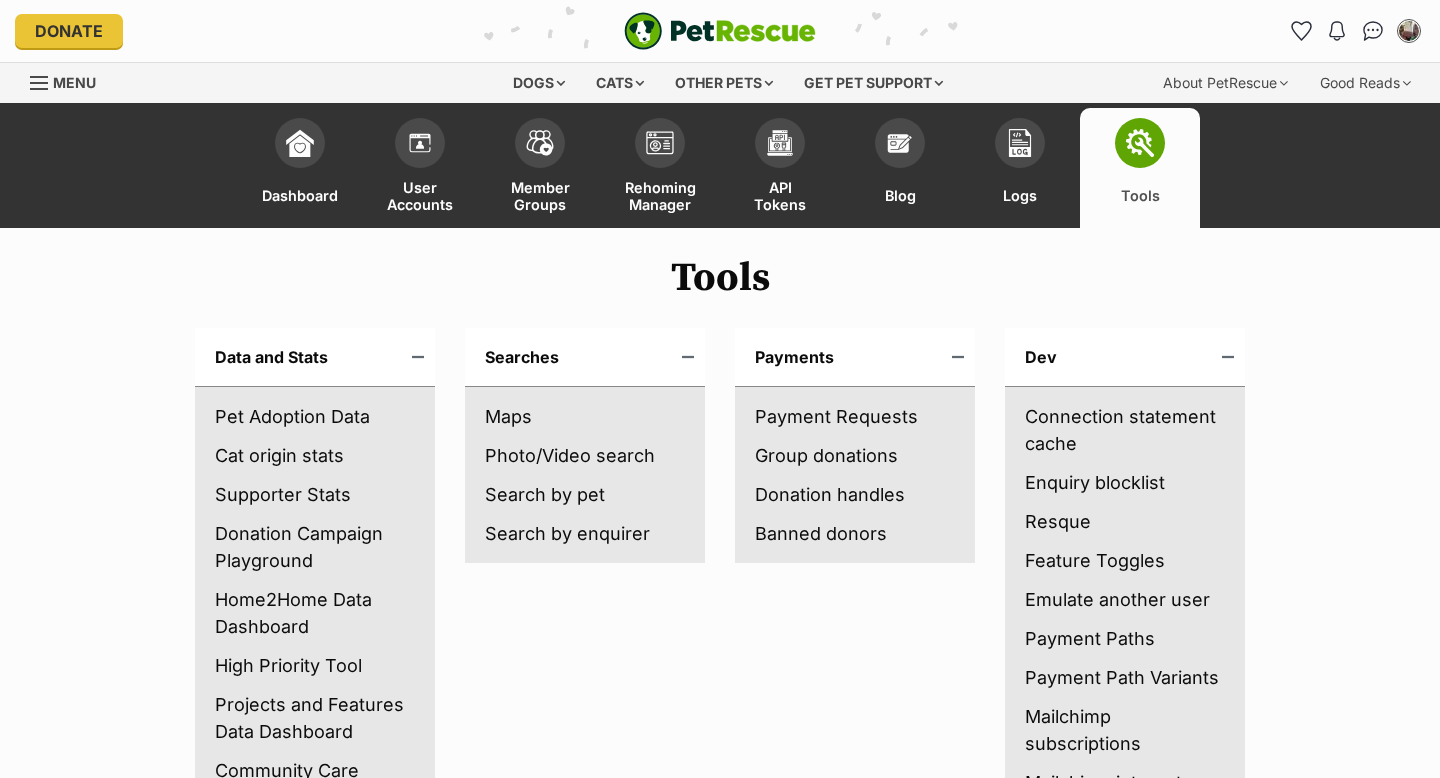 scroll, scrollTop: 0, scrollLeft: 0, axis: both 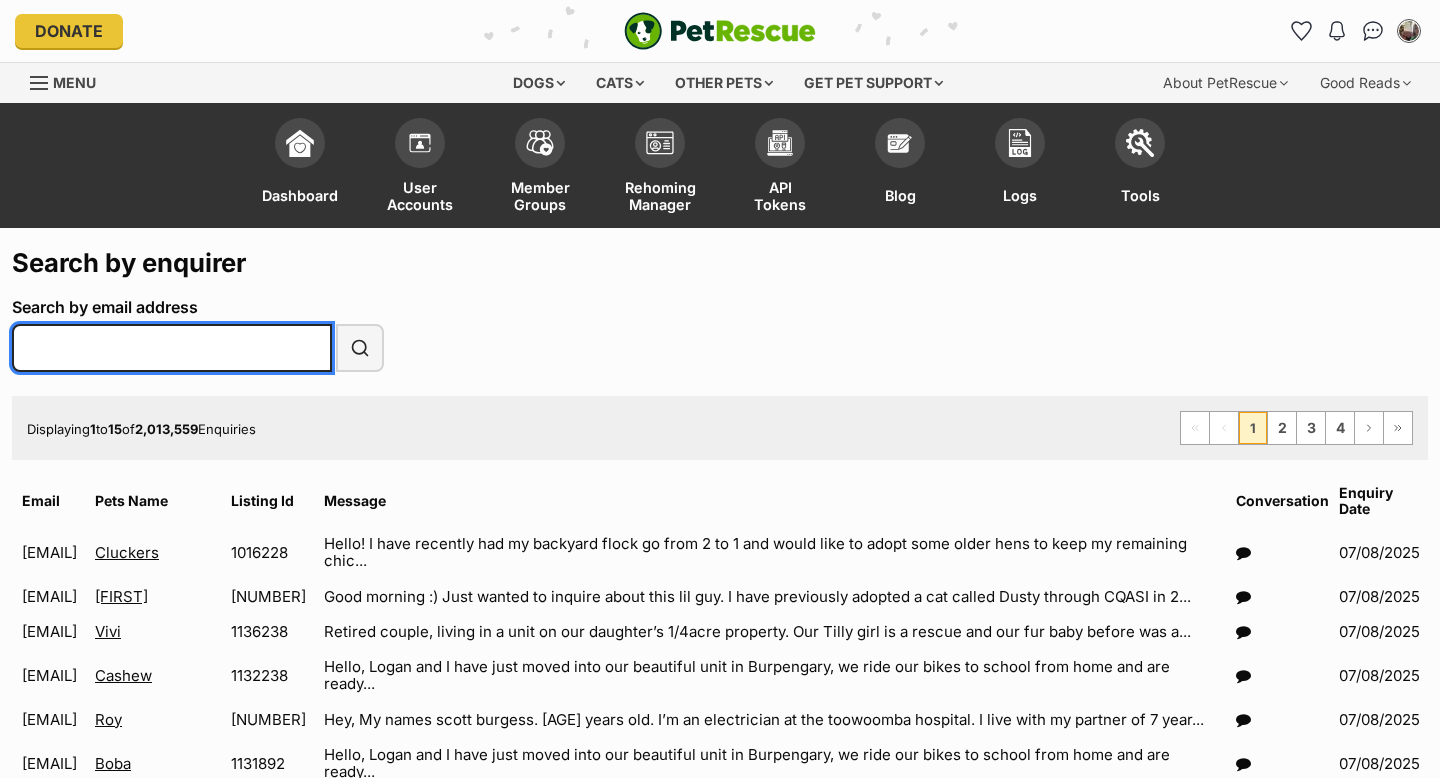 click on "Search by email address" at bounding box center (172, 348) 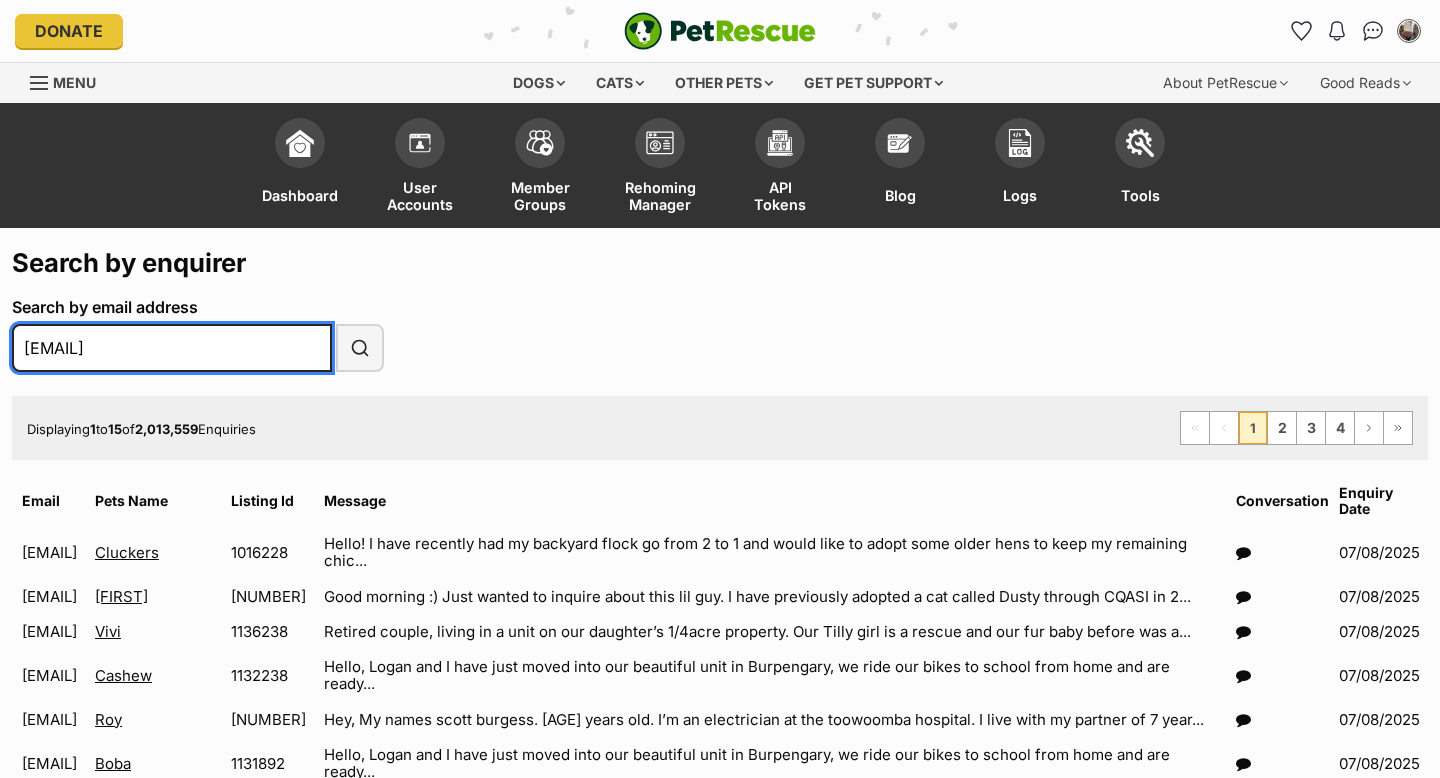 type on "[EMAIL]" 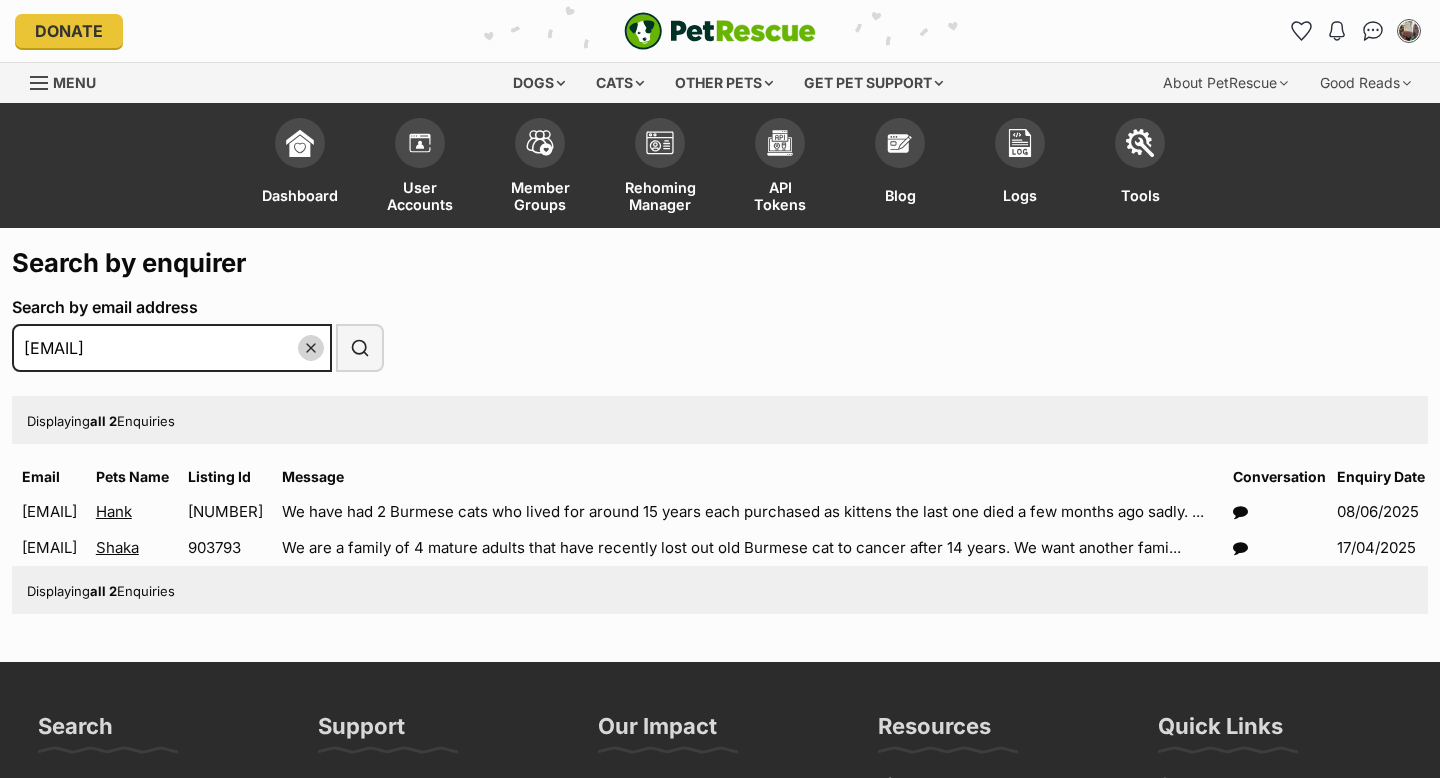 scroll, scrollTop: 0, scrollLeft: 0, axis: both 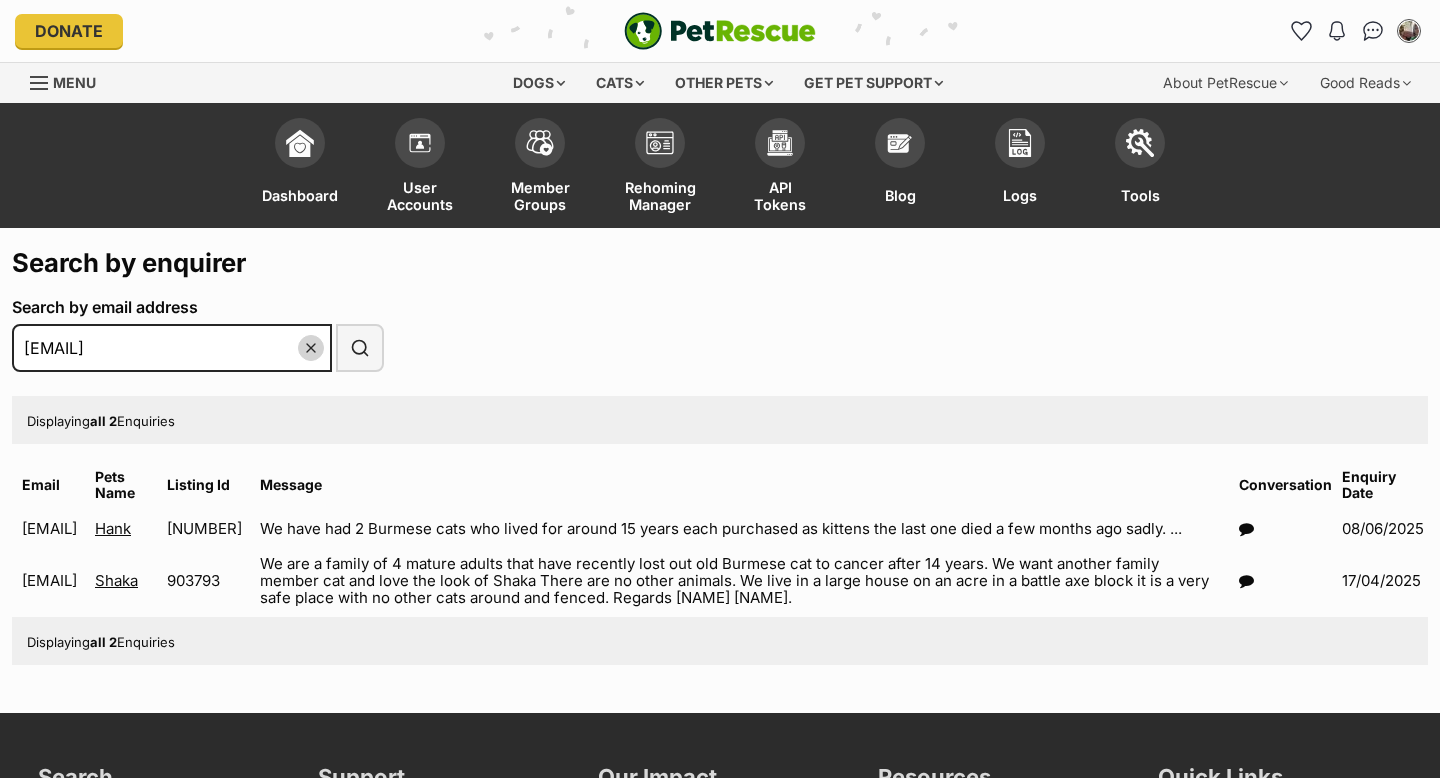click at bounding box center (1246, 528) 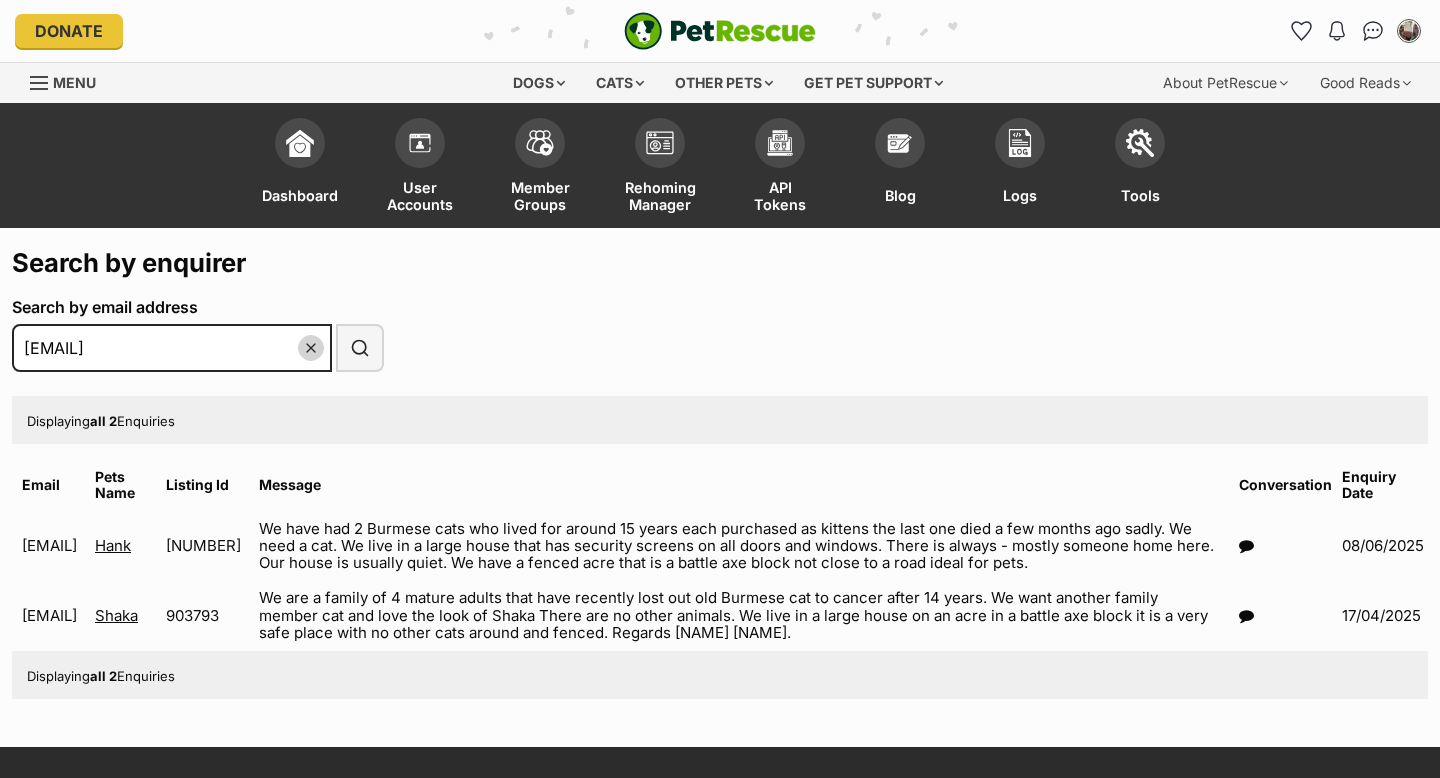 scroll, scrollTop: 0, scrollLeft: 0, axis: both 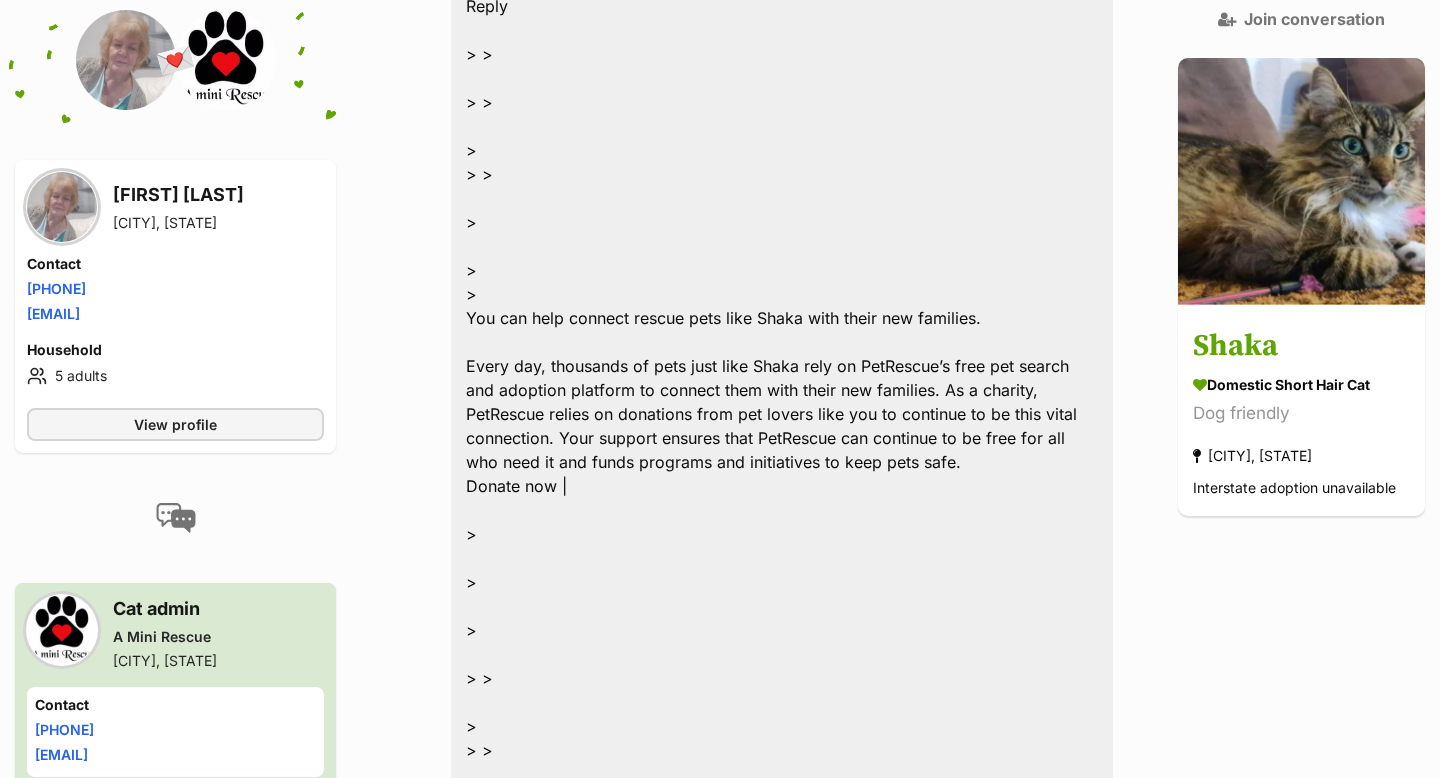 click on "Robyn Long Cuthbert
Sent at
3:30 pm
Our number is  07 53094252 We are in Elimbah North of Brisbane. Thank you, > > > > > -- Please type your reply above this line -- > > > > > > > > New message regarding enquiry aboutShaka. > > > > Hi Robyn, Shaka’s foster carer has tried to reach you by phone, but the number provided appears to be disconnected. Can I please check the best number to reach you on? > > >  > > > You can respond by replying directly to this email or by clicking the Reply button. Reply >  > >  > > >  > > > > You can help connect rescue pets like Shaka with their new families. Every day, thousands of pets just like Shaka rely on PetRescue’s free pet search and adoption platform to connect them with their new families. As a charity, PetRescue relies on donations from pet lovers like you to continue to be this vital connection. Your support ensures that PetRescue can continue to be free for all who need it and funds programs and initiatives to keep pets safe. Donate now | >" at bounding box center [757, 389] 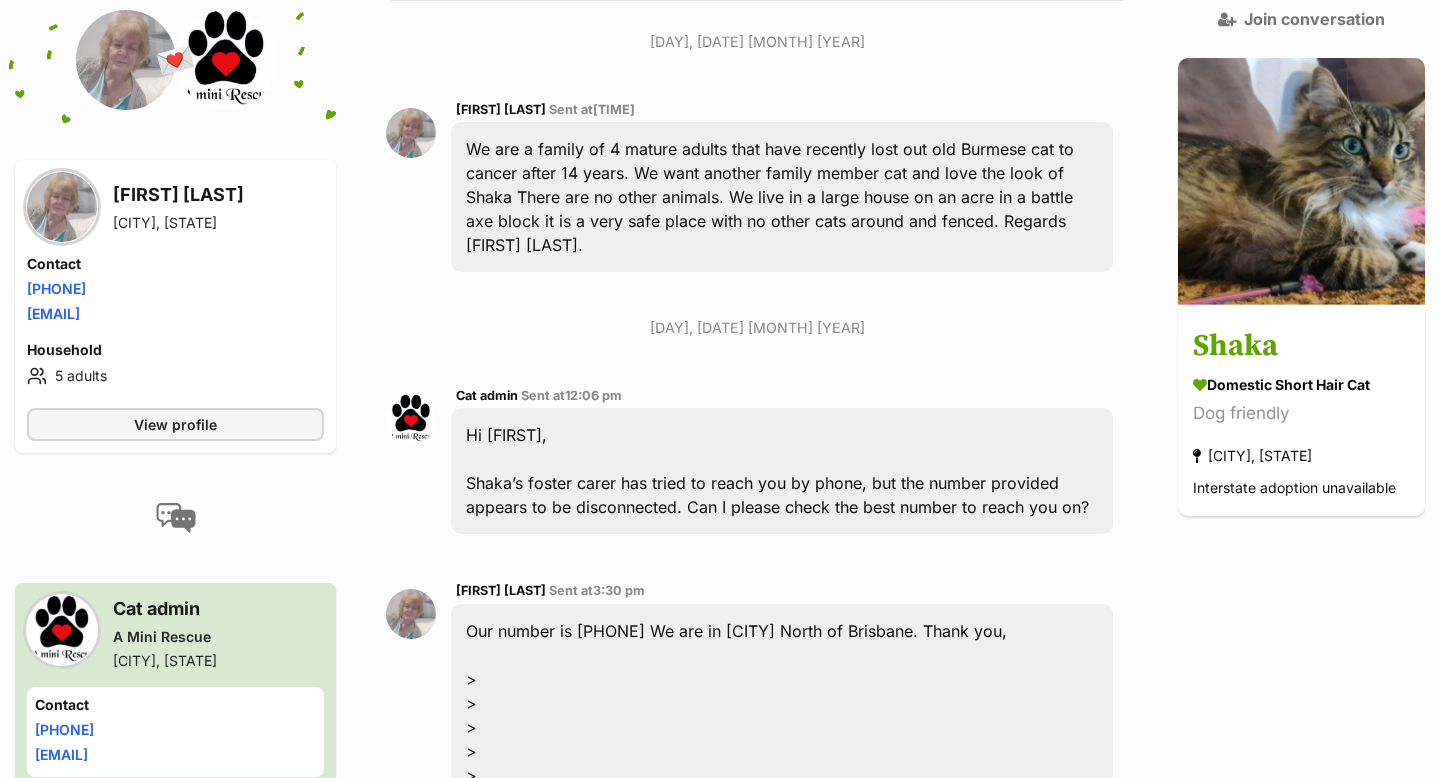scroll, scrollTop: 458, scrollLeft: 0, axis: vertical 